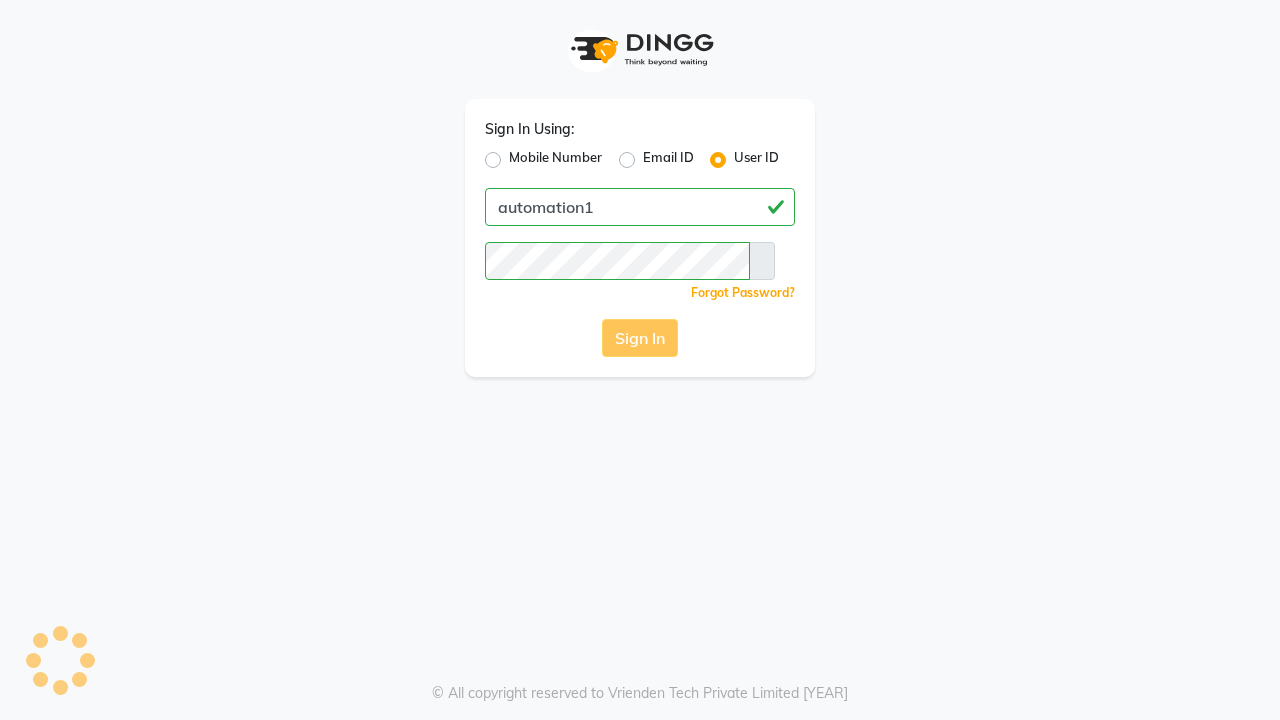 scroll, scrollTop: 0, scrollLeft: 0, axis: both 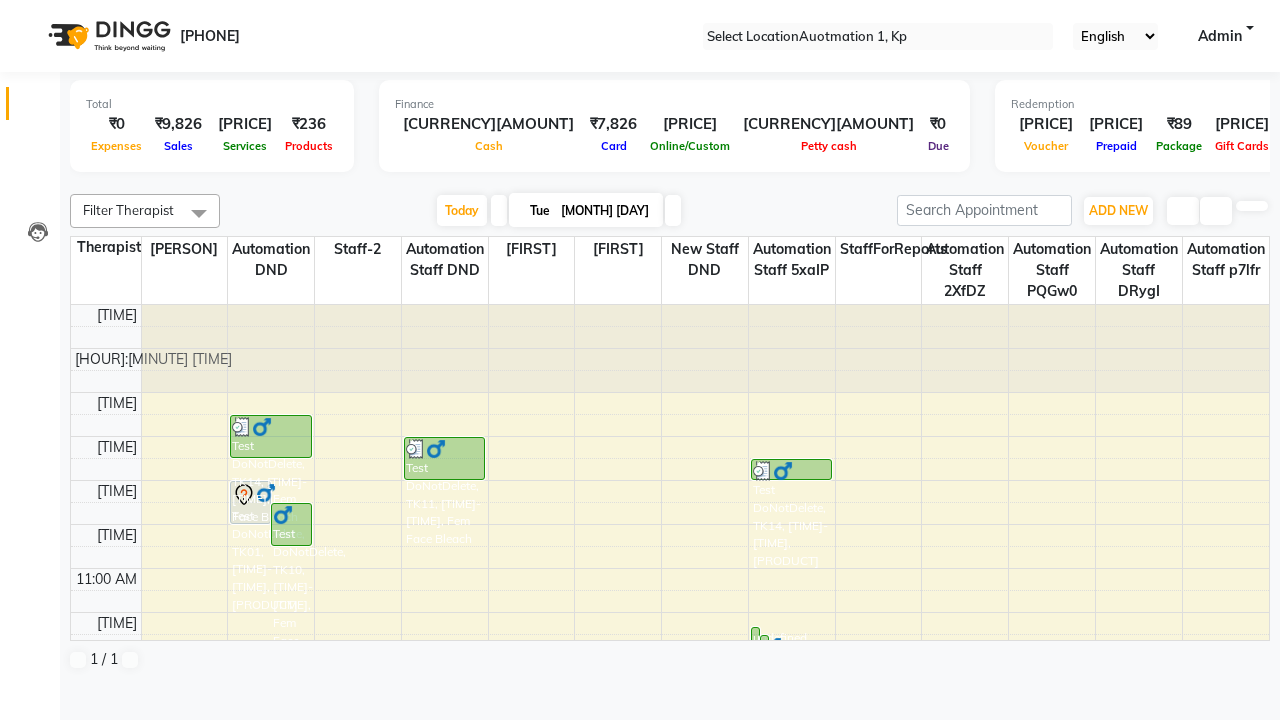 click at bounding box center [31, 8] 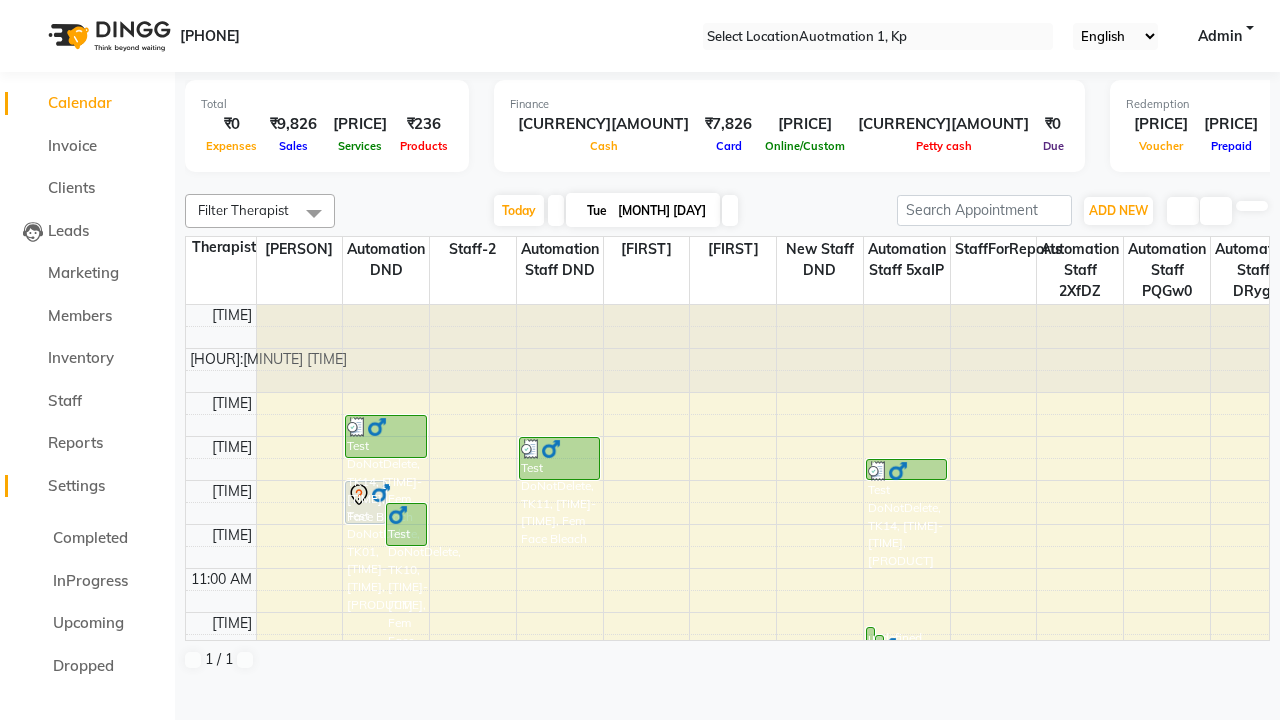 click on "Settings" at bounding box center [76, 485] 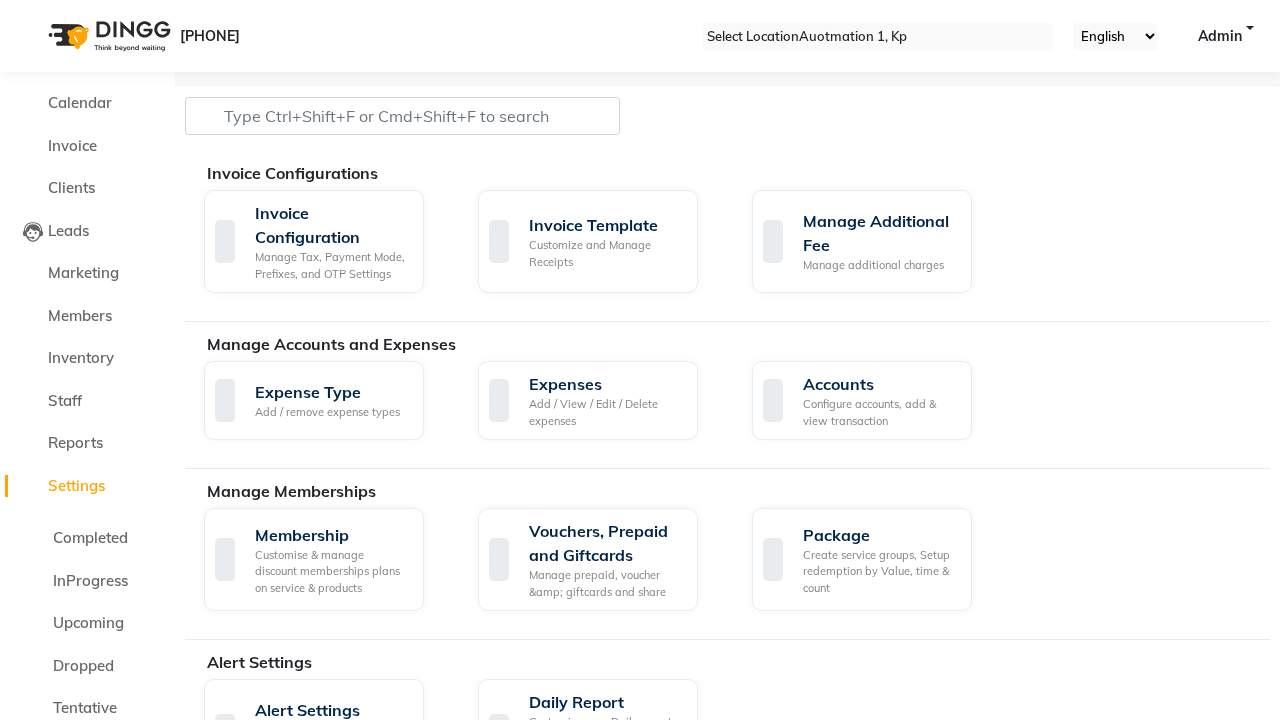 click on "Manage Services" at bounding box center [605, 882] 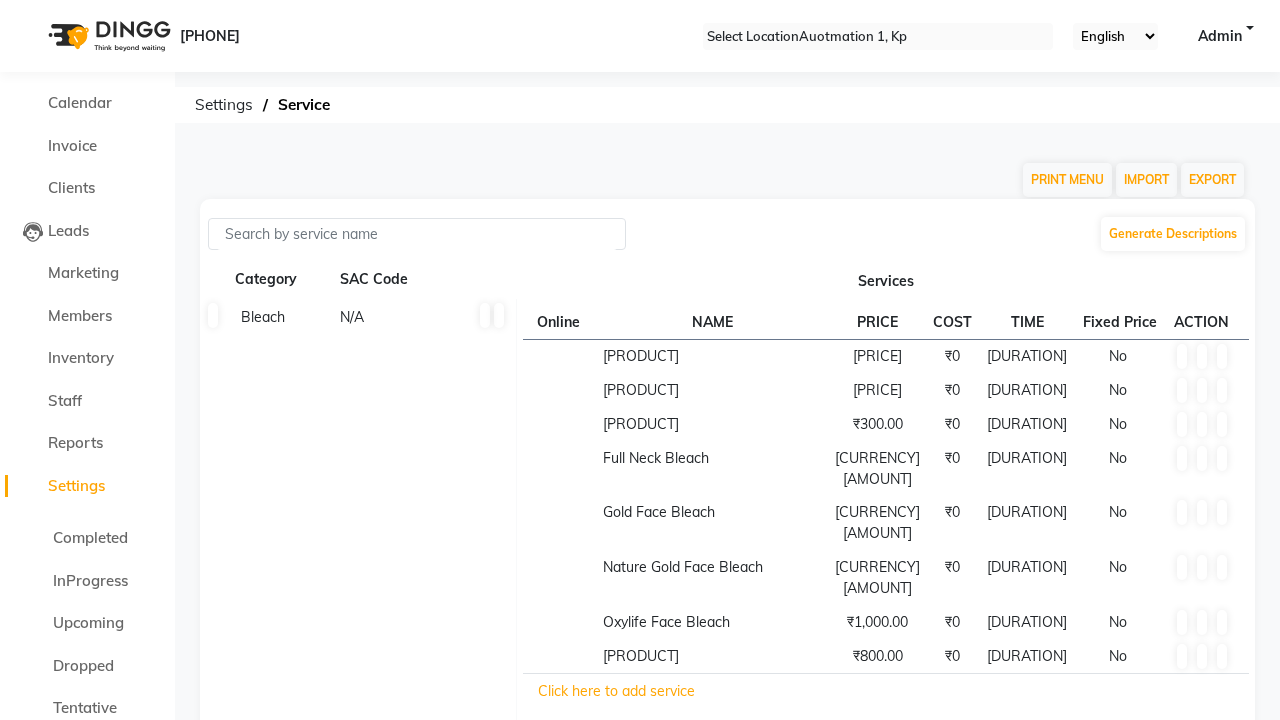 click at bounding box center [31, 8] 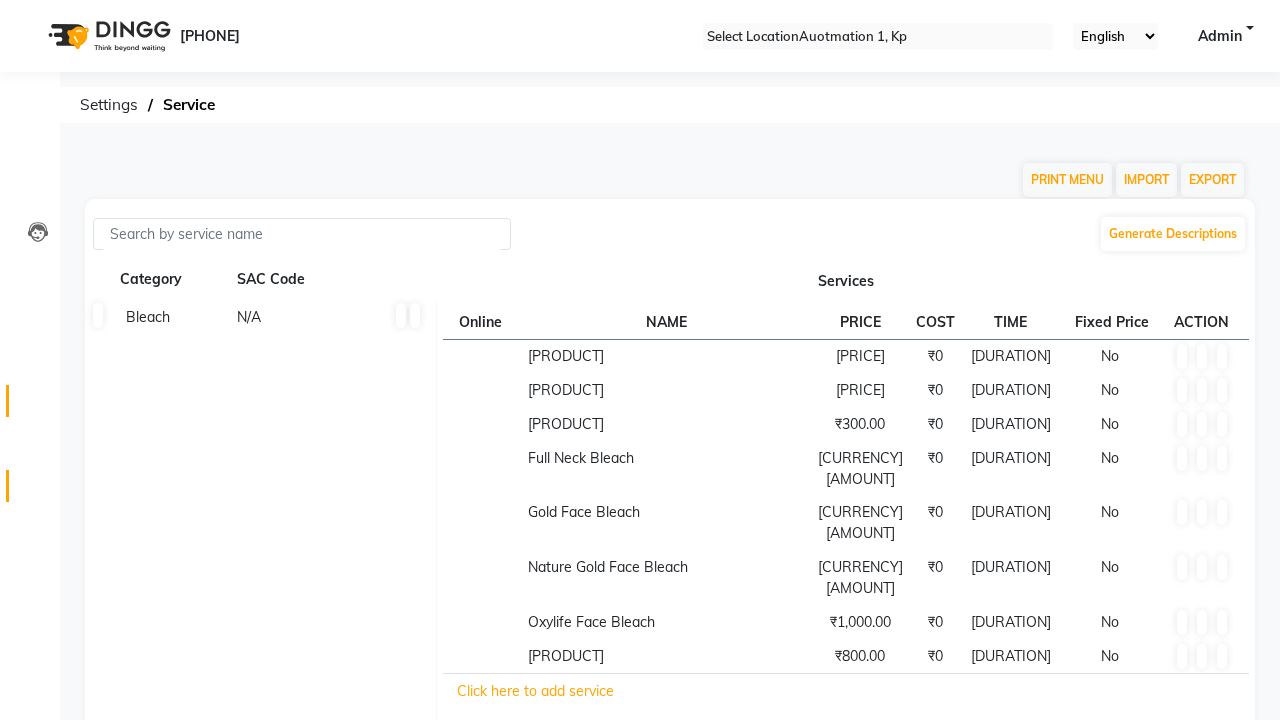 click at bounding box center [37, 406] 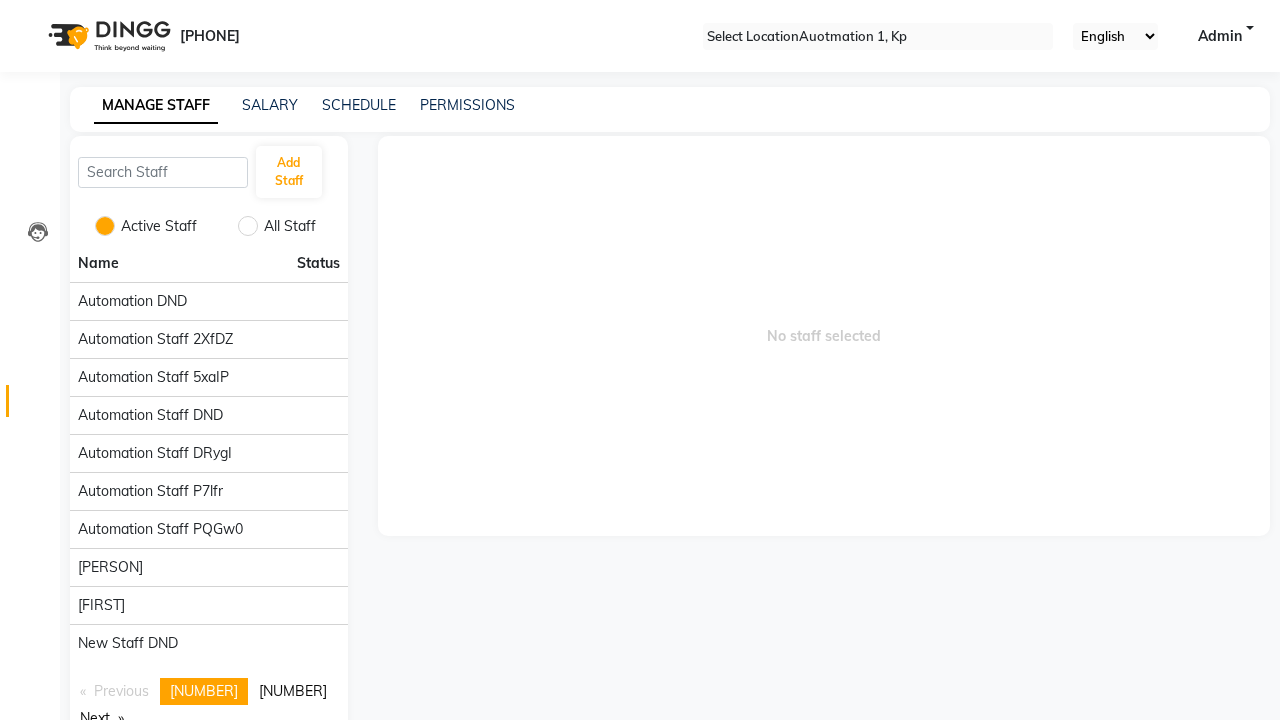 click at bounding box center [31, 8] 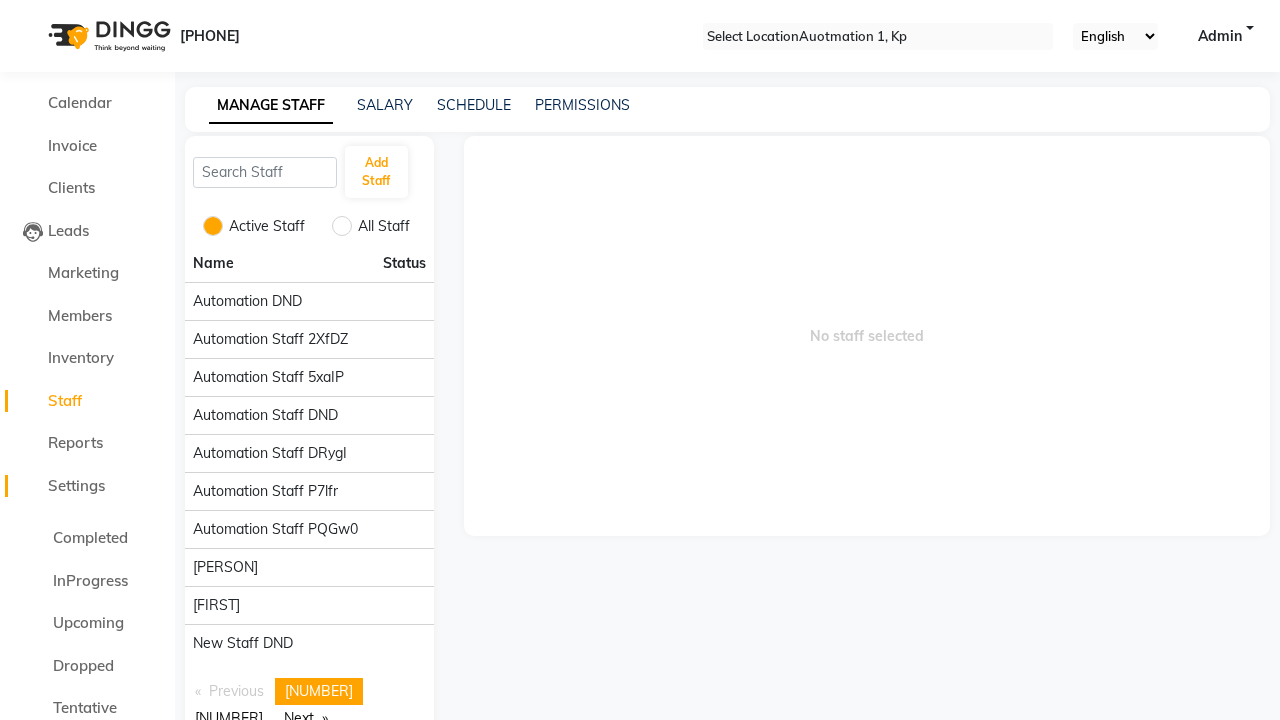 click on "Settings" at bounding box center [76, 485] 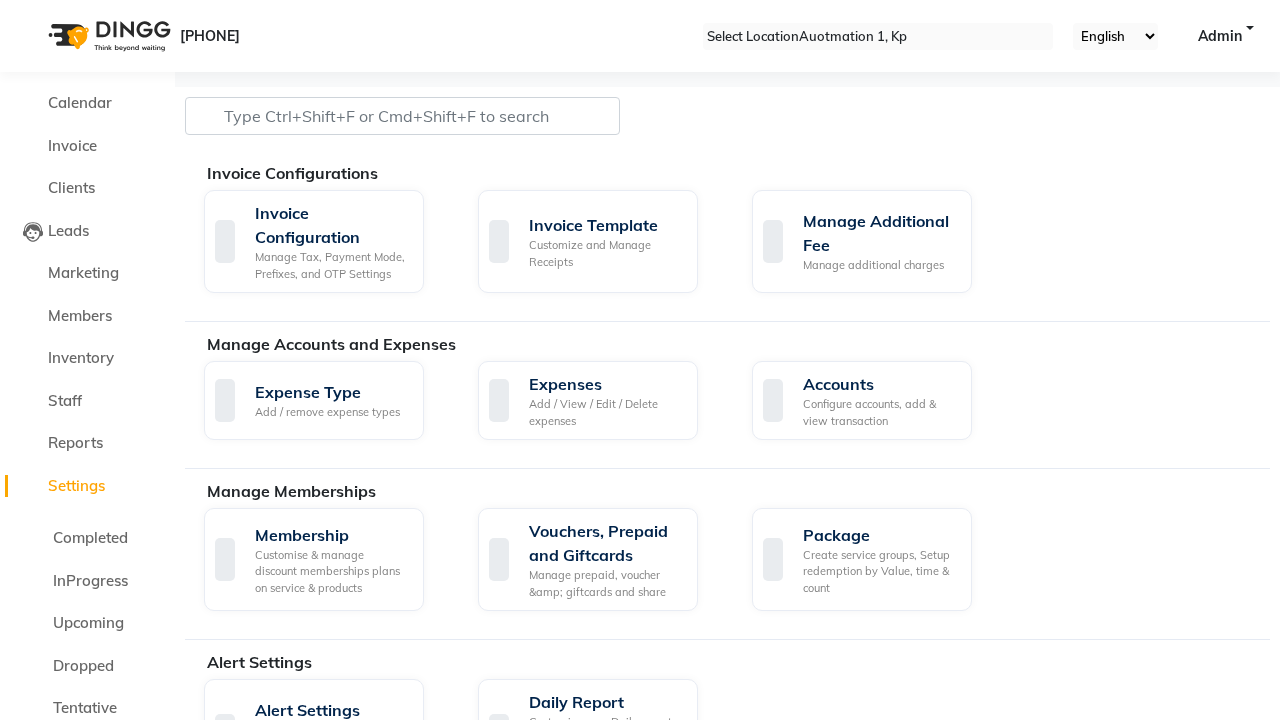 scroll, scrollTop: 1208, scrollLeft: 0, axis: vertical 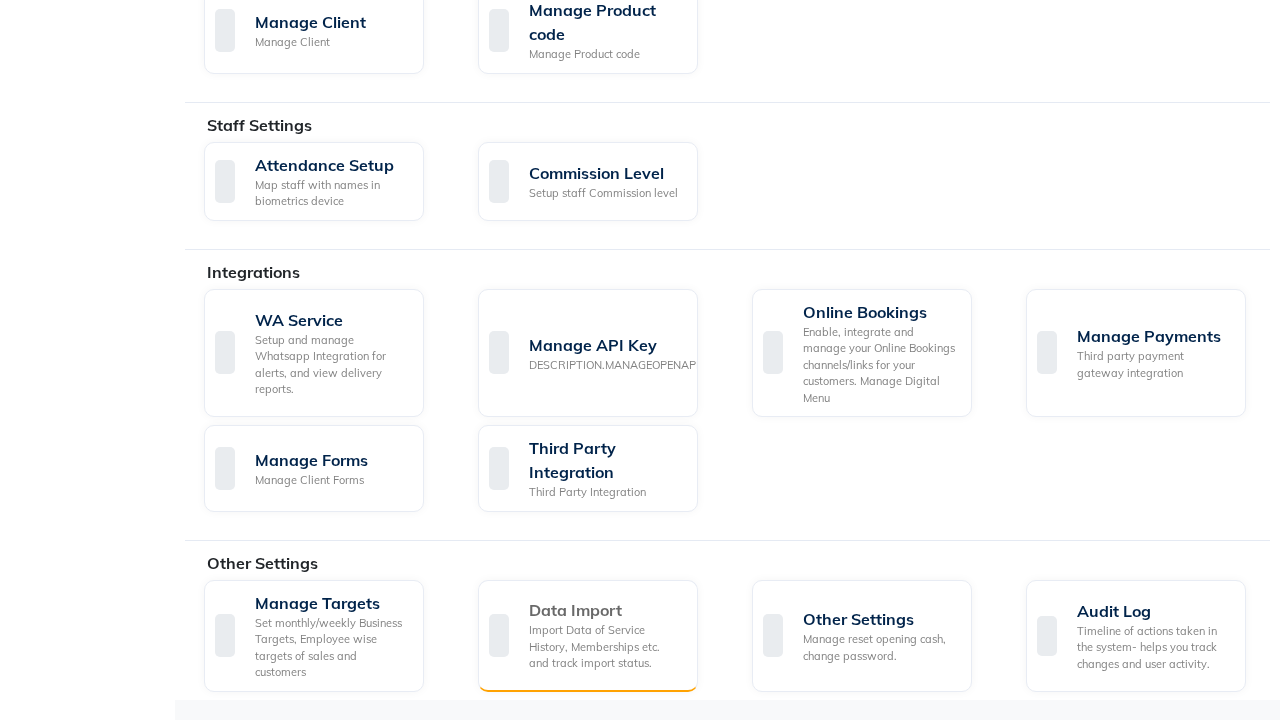 click on "Data Import" at bounding box center [605, 610] 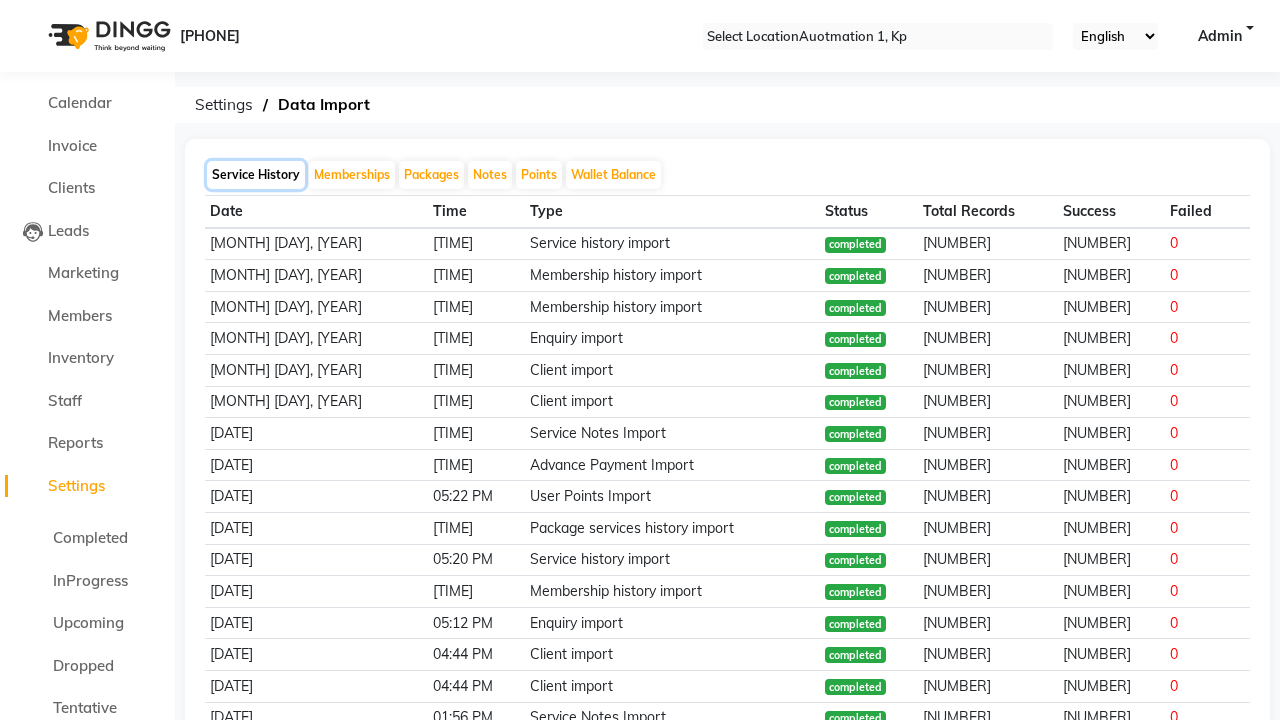 click on "Service History" at bounding box center (256, 175) 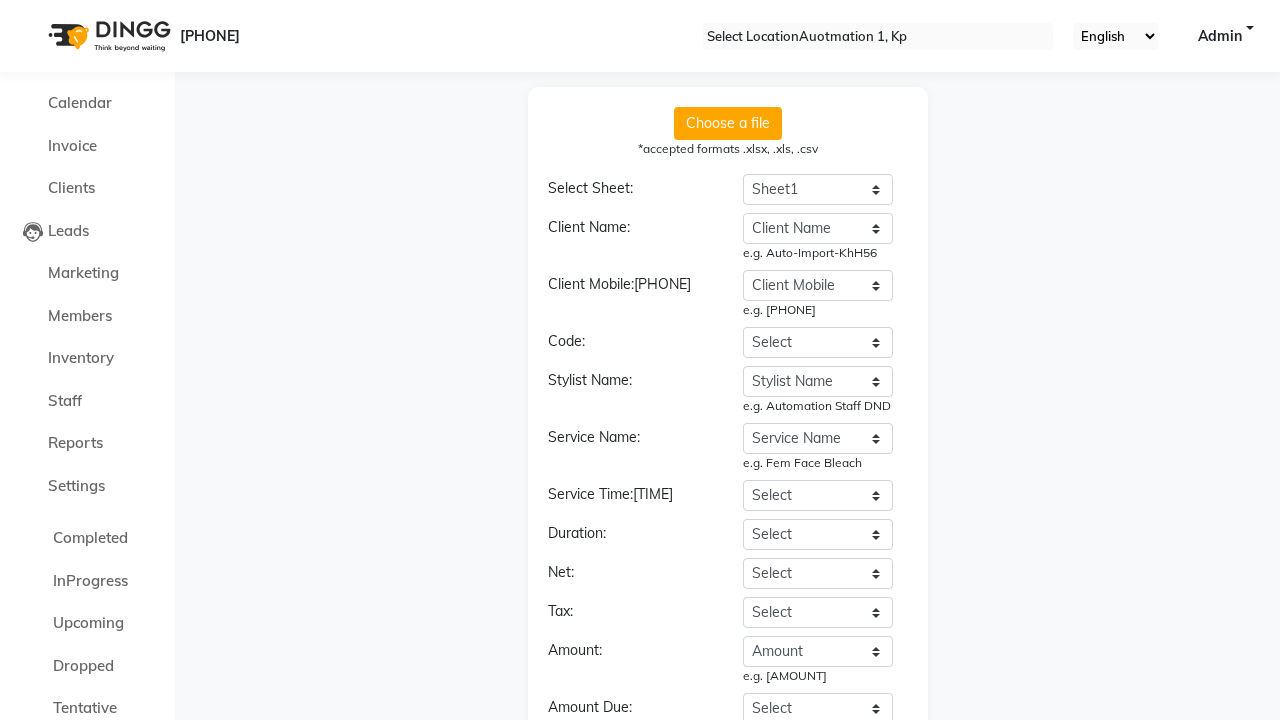 click on "Continue" at bounding box center [728, 886] 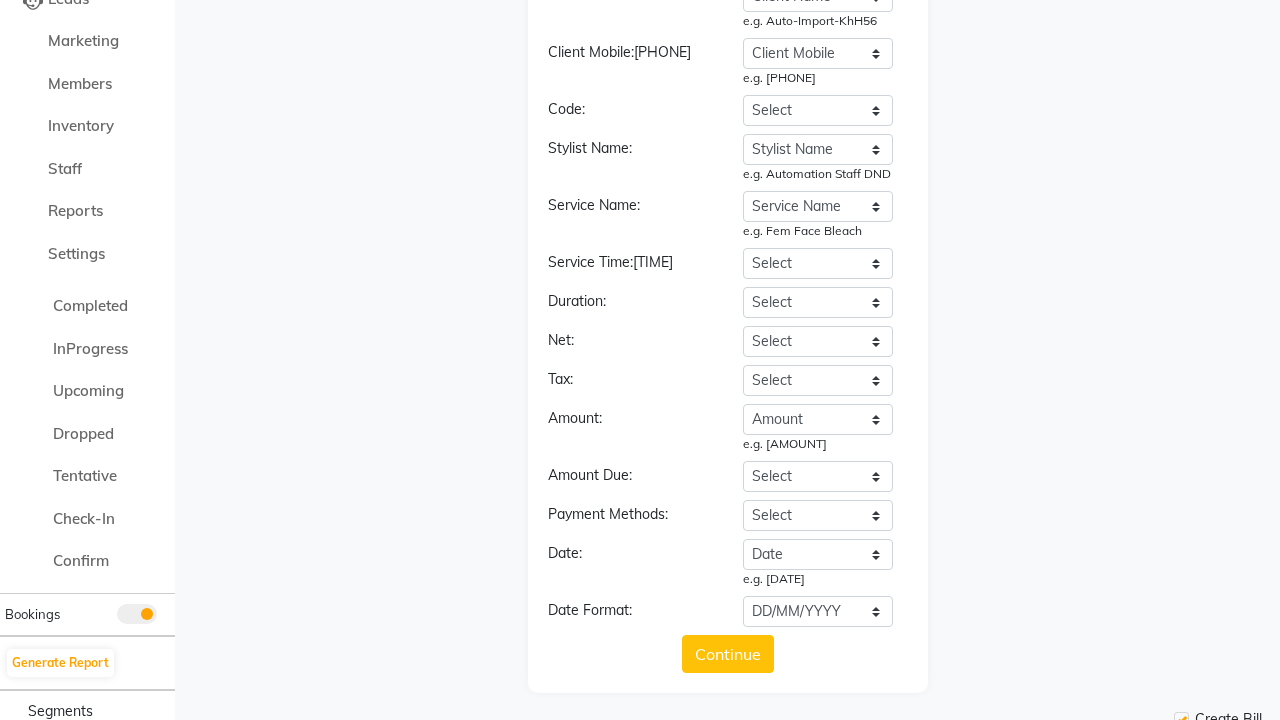 click on "Upload" at bounding box center [727, 946] 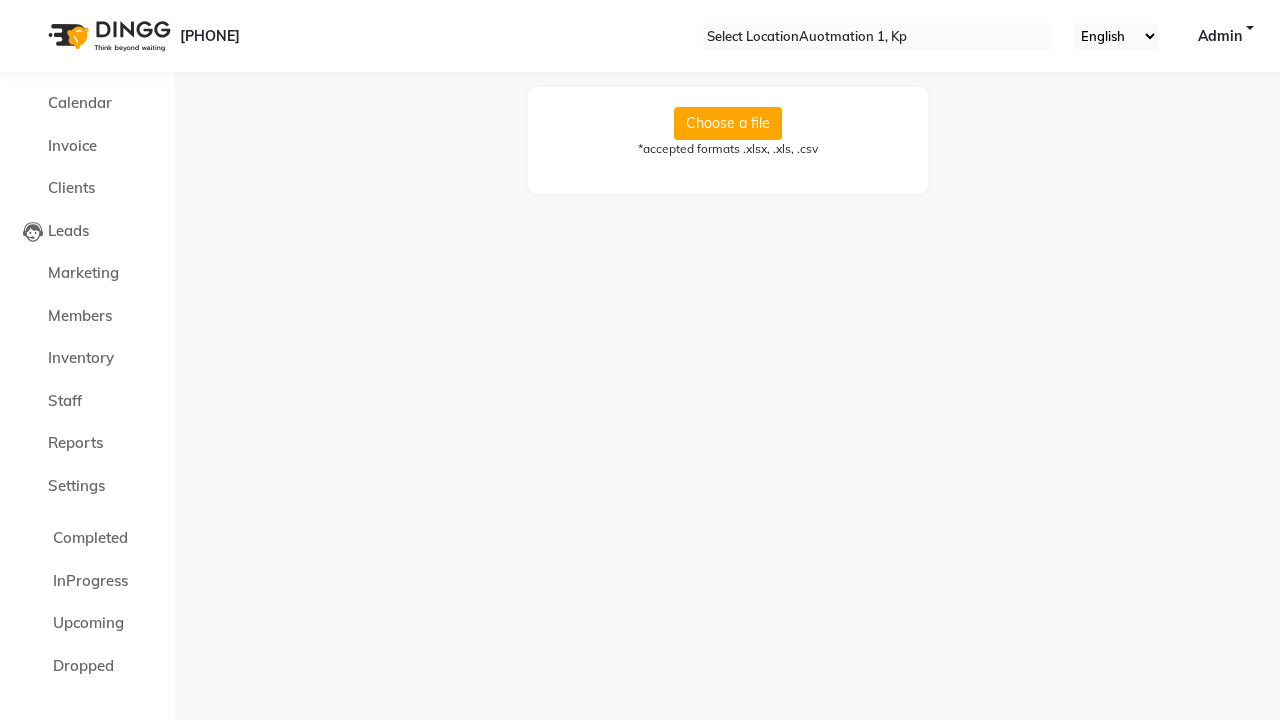 click on "Import successfully. We notify you after process finish." at bounding box center [640, 751] 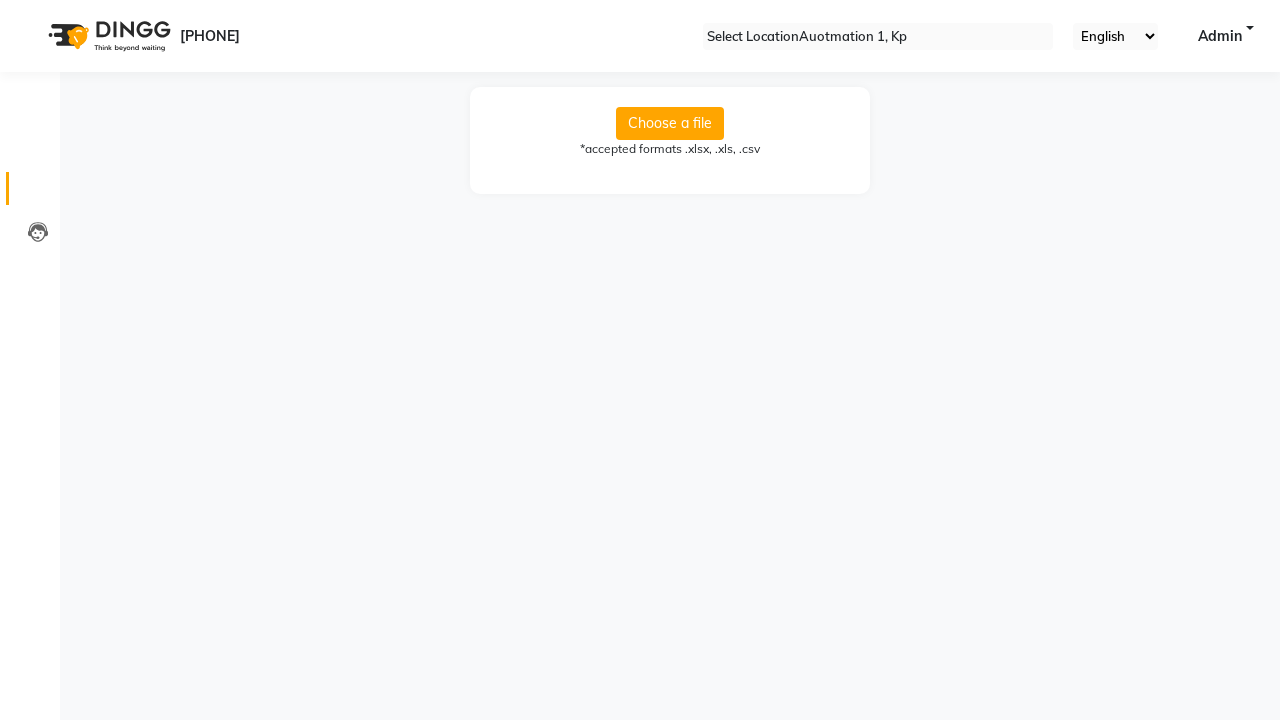 click at bounding box center (38, 193) 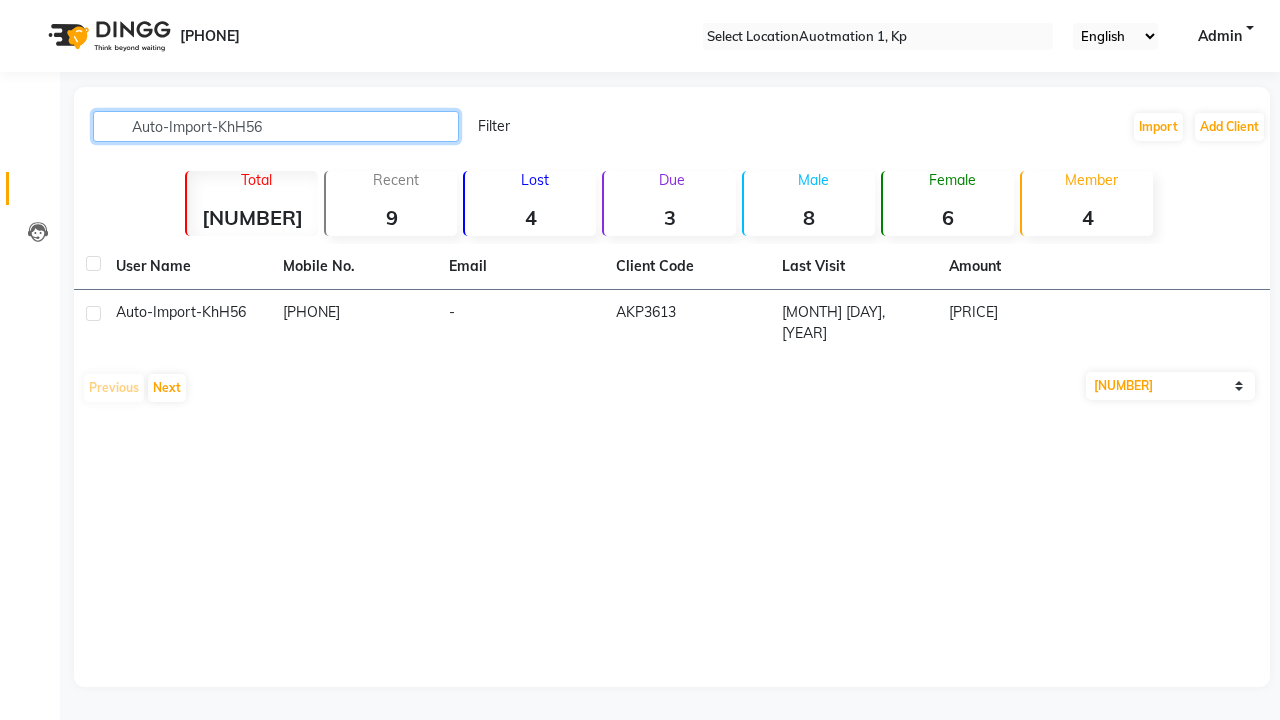 type on "Auto-Import-KhH56" 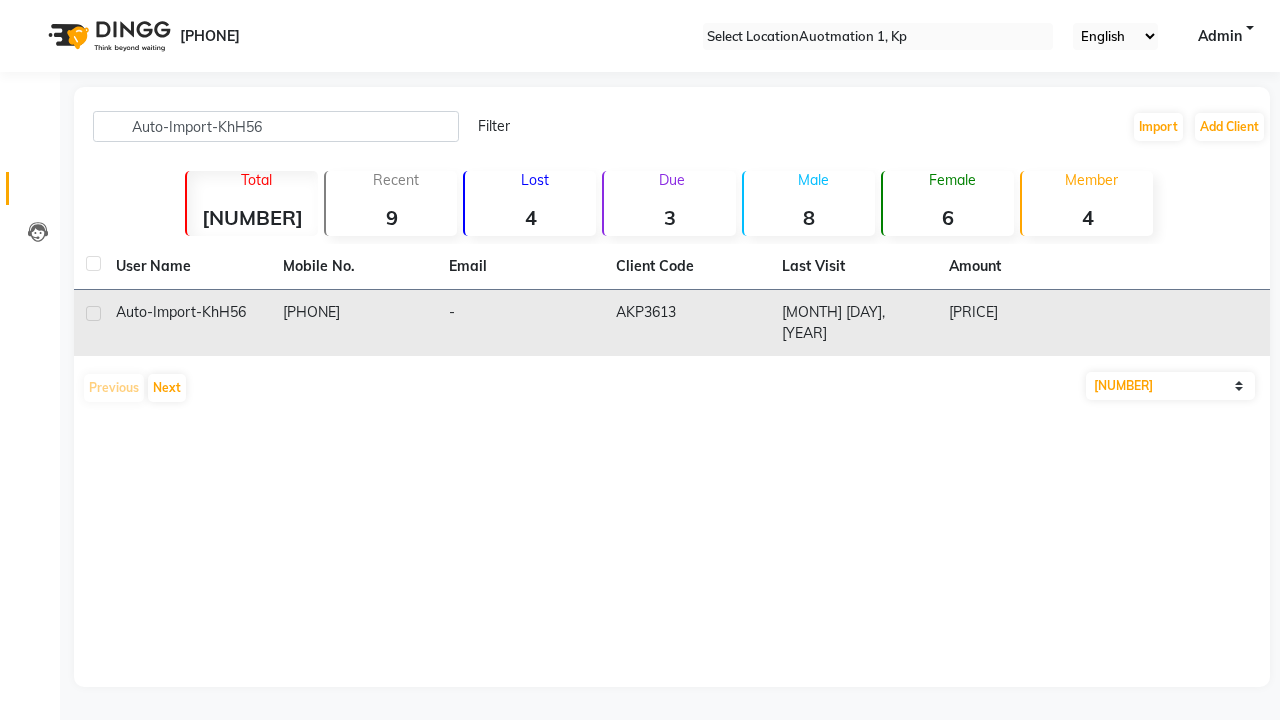 click on "AKP3613" at bounding box center (687, 323) 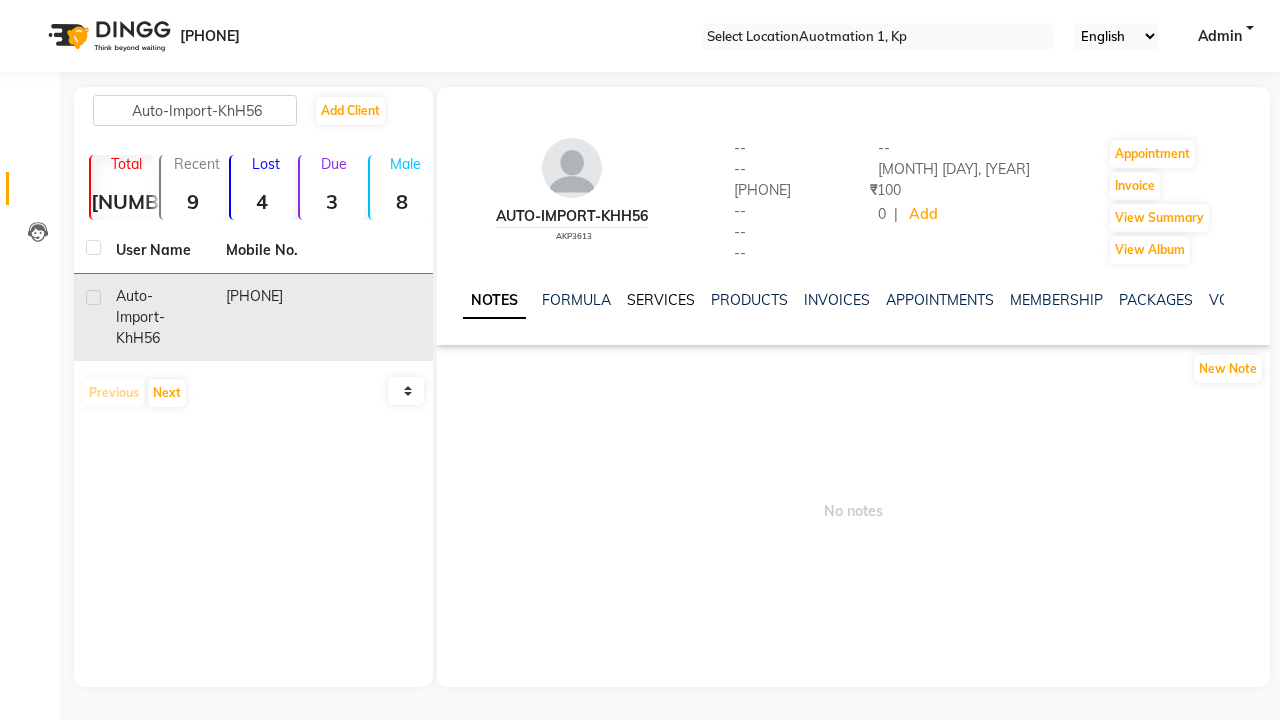 click on "SERVICES" at bounding box center [661, 300] 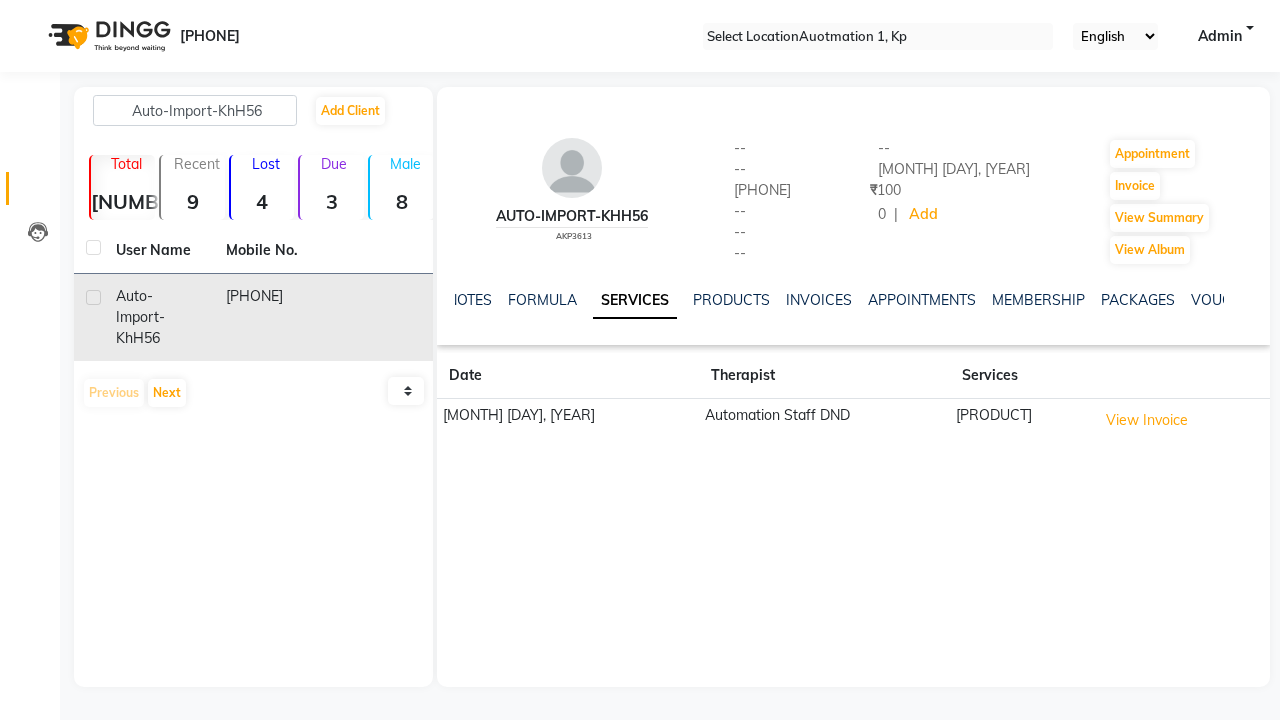 click at bounding box center [31, 8] 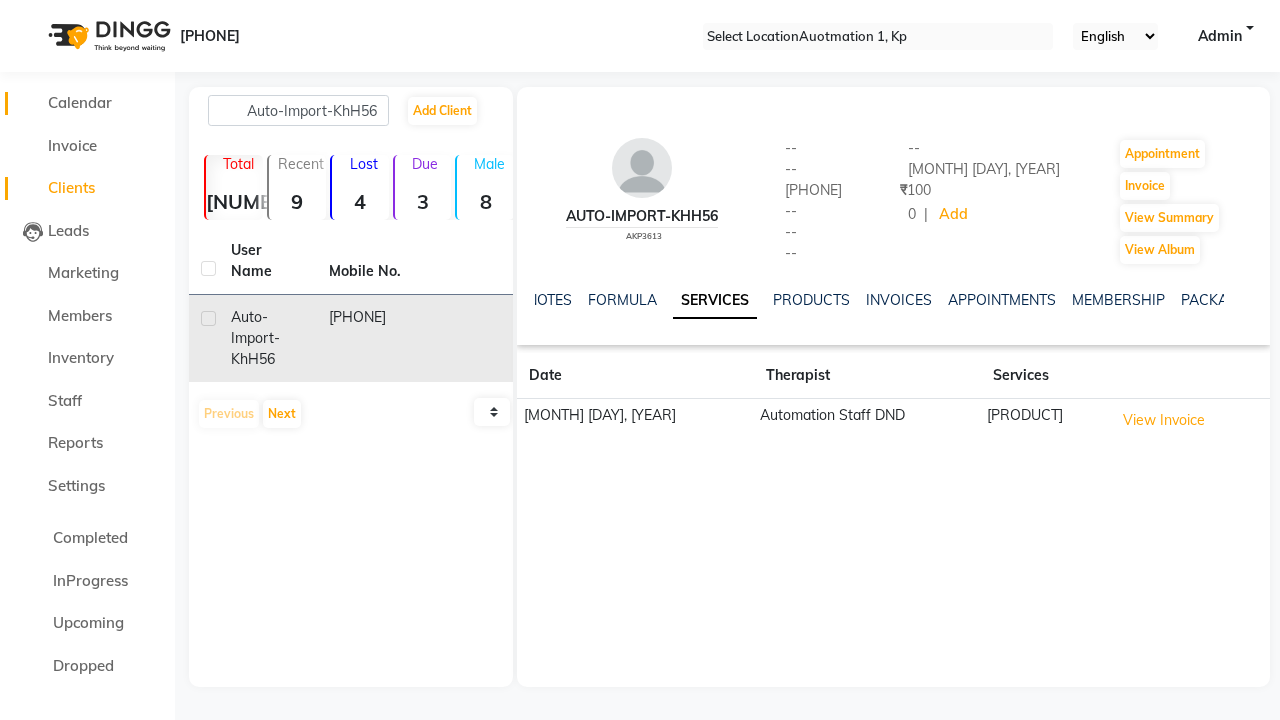click on "Calendar" at bounding box center [80, 102] 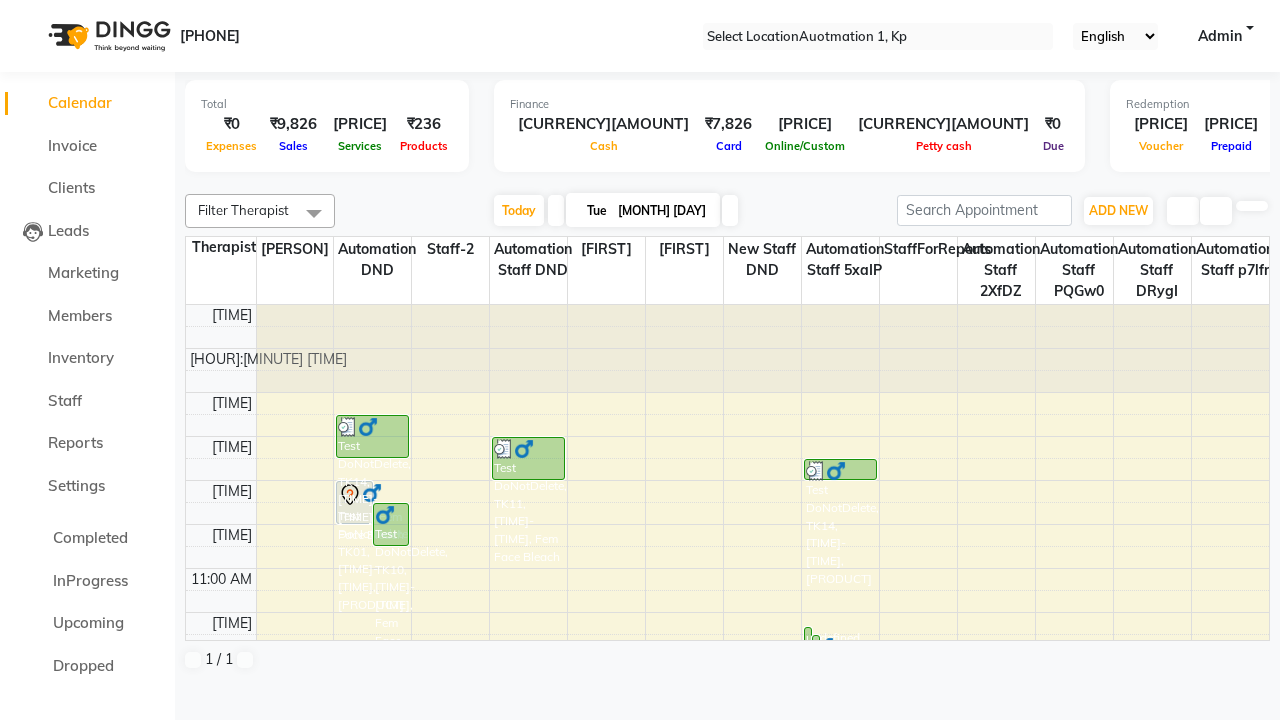 click at bounding box center [314, 213] 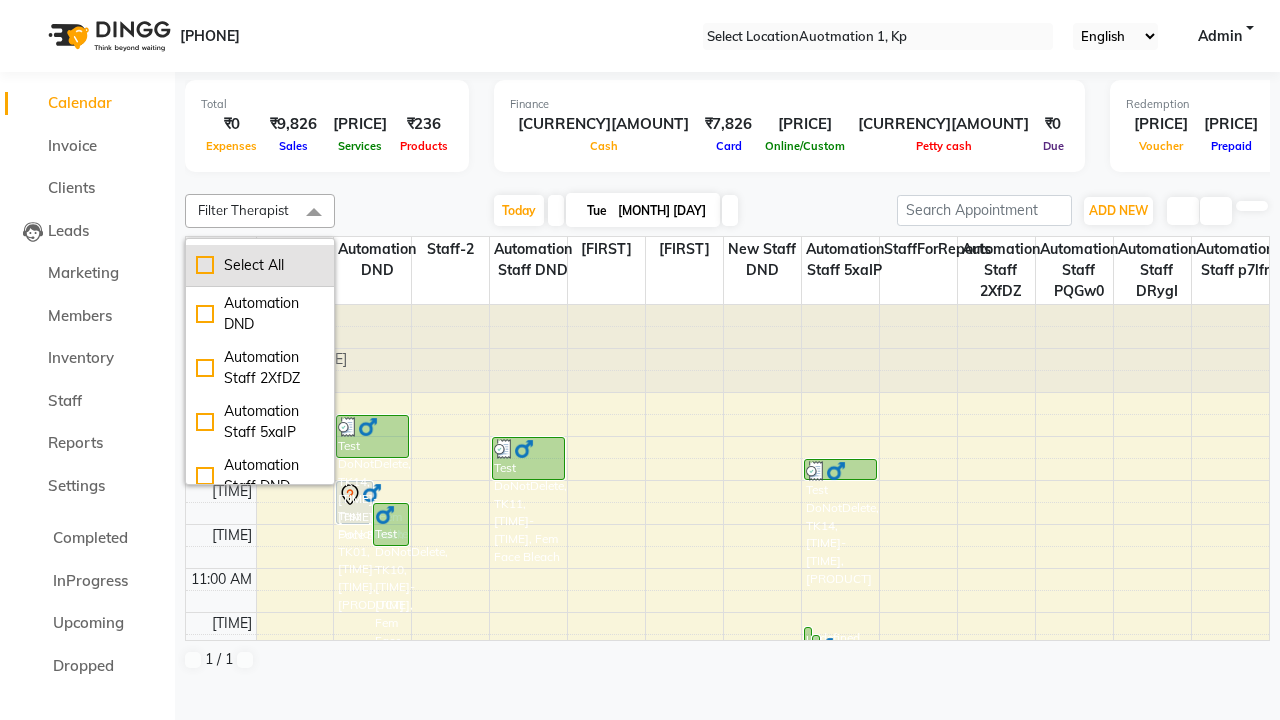 click on "Select All" at bounding box center [260, 265] 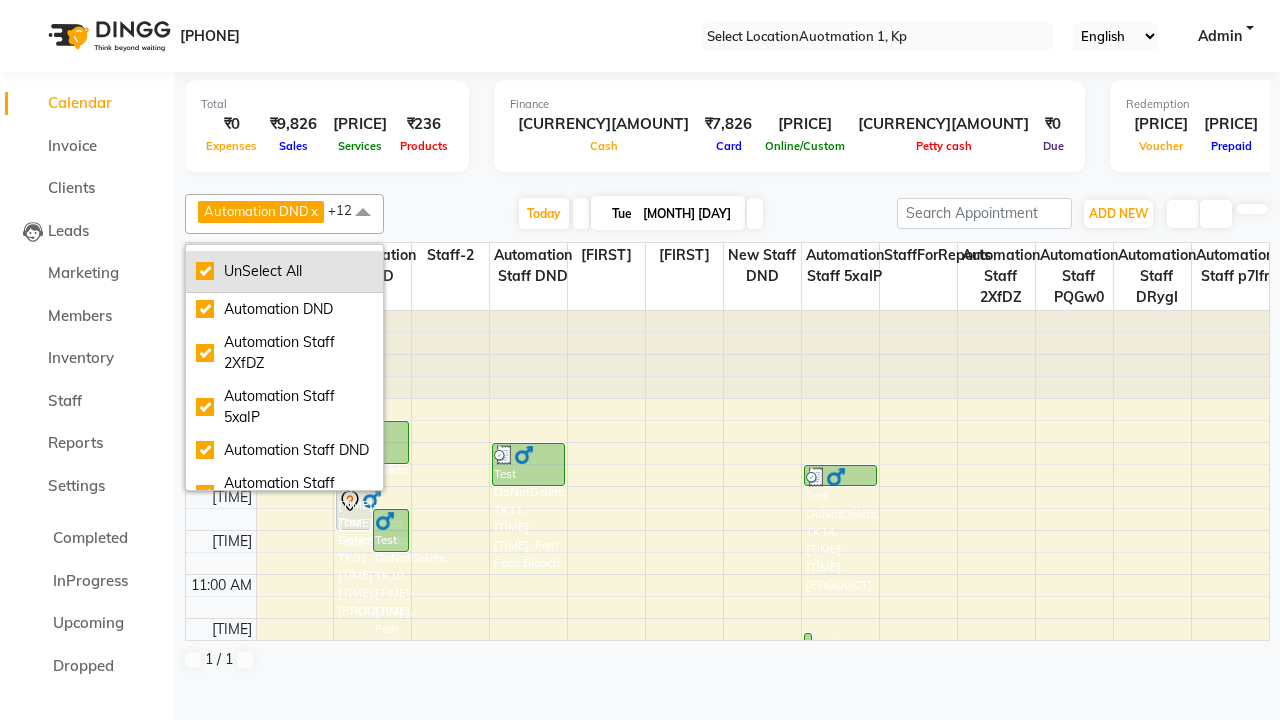 click on "UnSelect All" at bounding box center (284, 271) 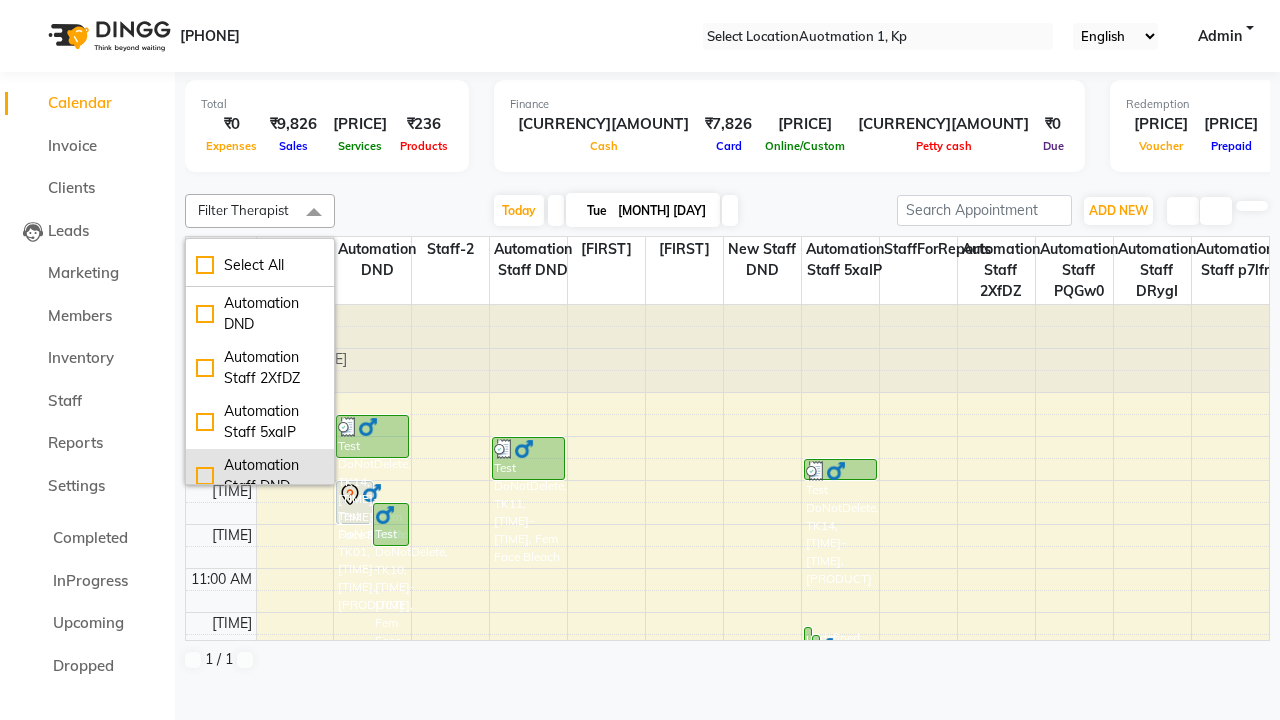click on "Automation Staff DND" at bounding box center (260, 314) 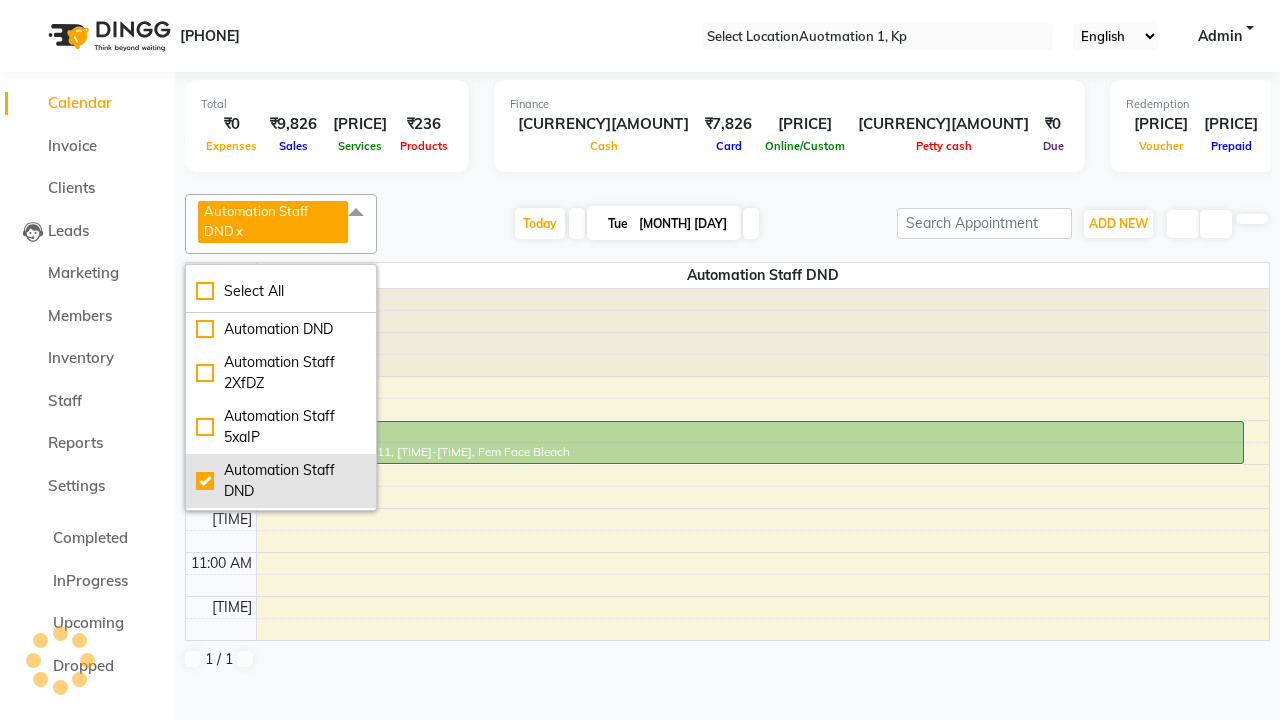 scroll, scrollTop: 3, scrollLeft: 0, axis: vertical 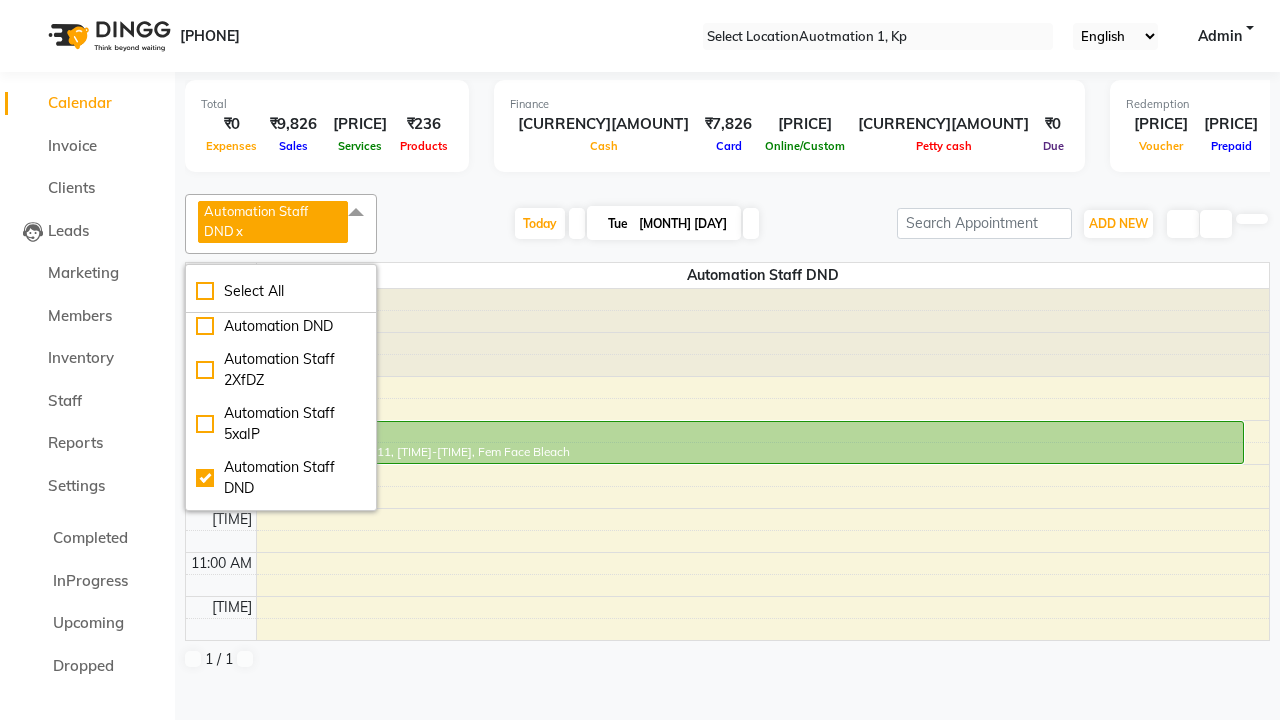 click at bounding box center (356, 213) 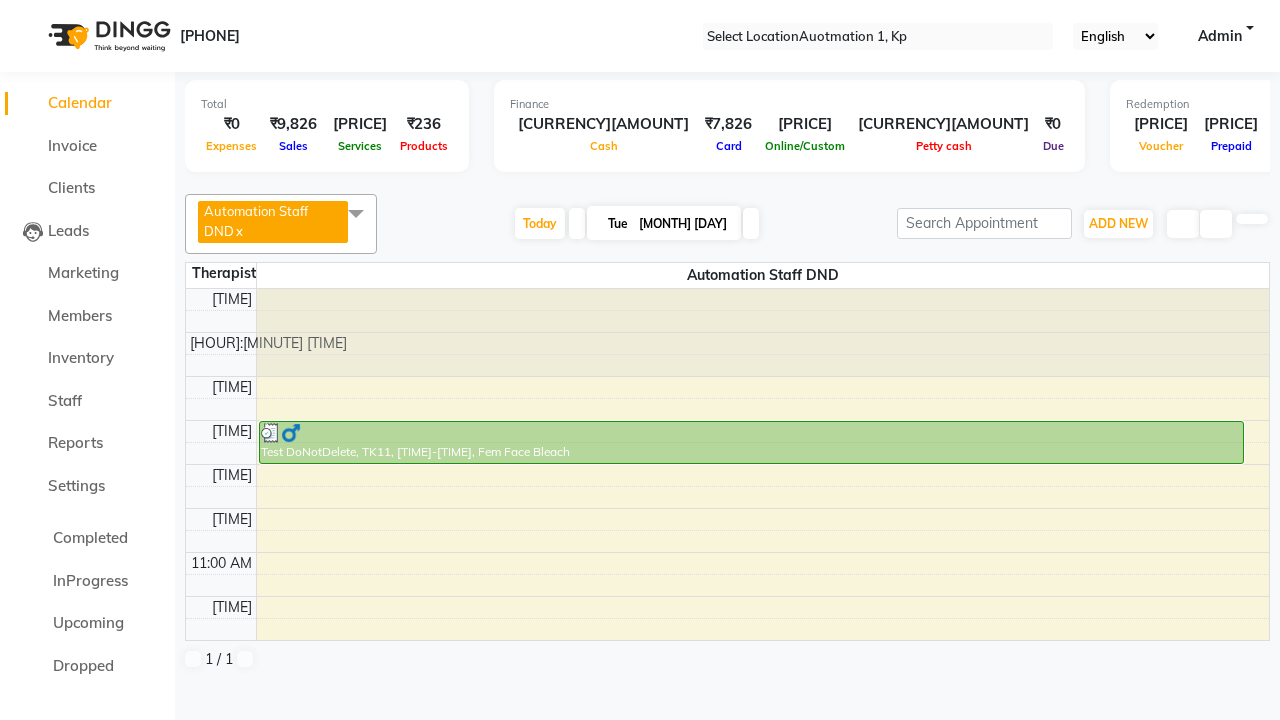 click on "Auto-Import-KhH56, TK29, [TIME]-[TIME], [PRODUCT]" at bounding box center (751, 442) 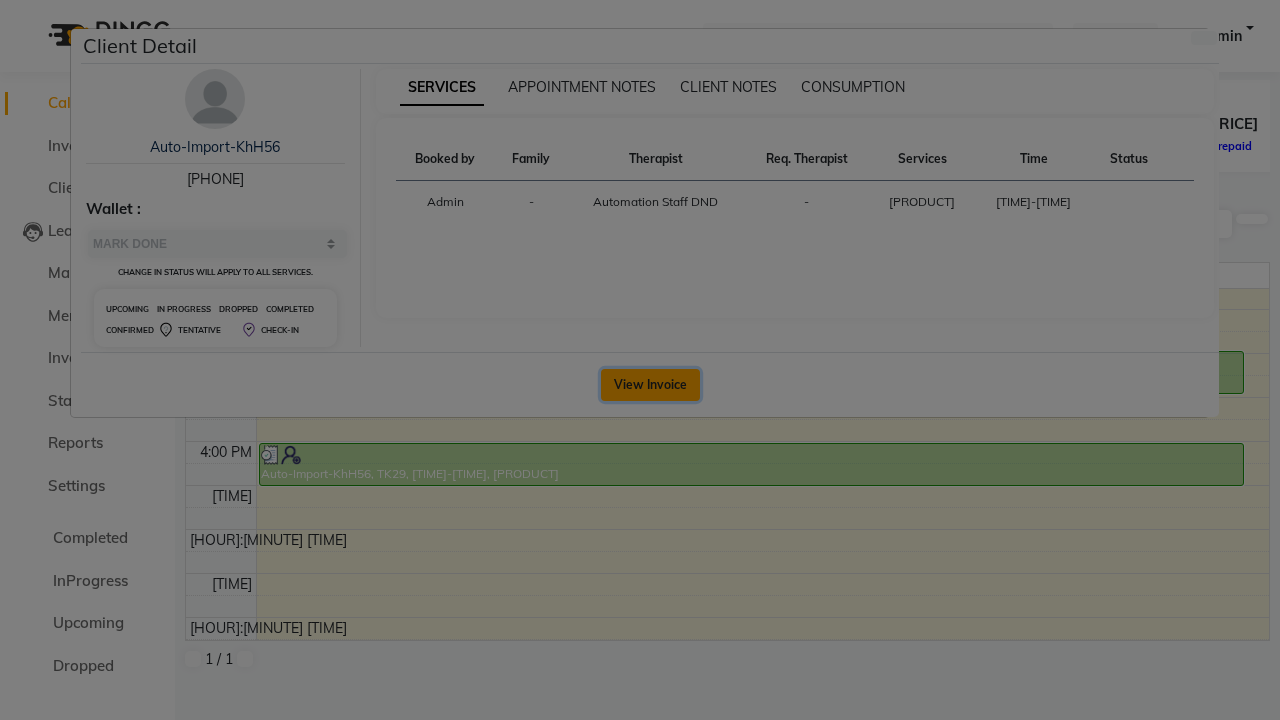 click on "View Invoice" at bounding box center (650, 385) 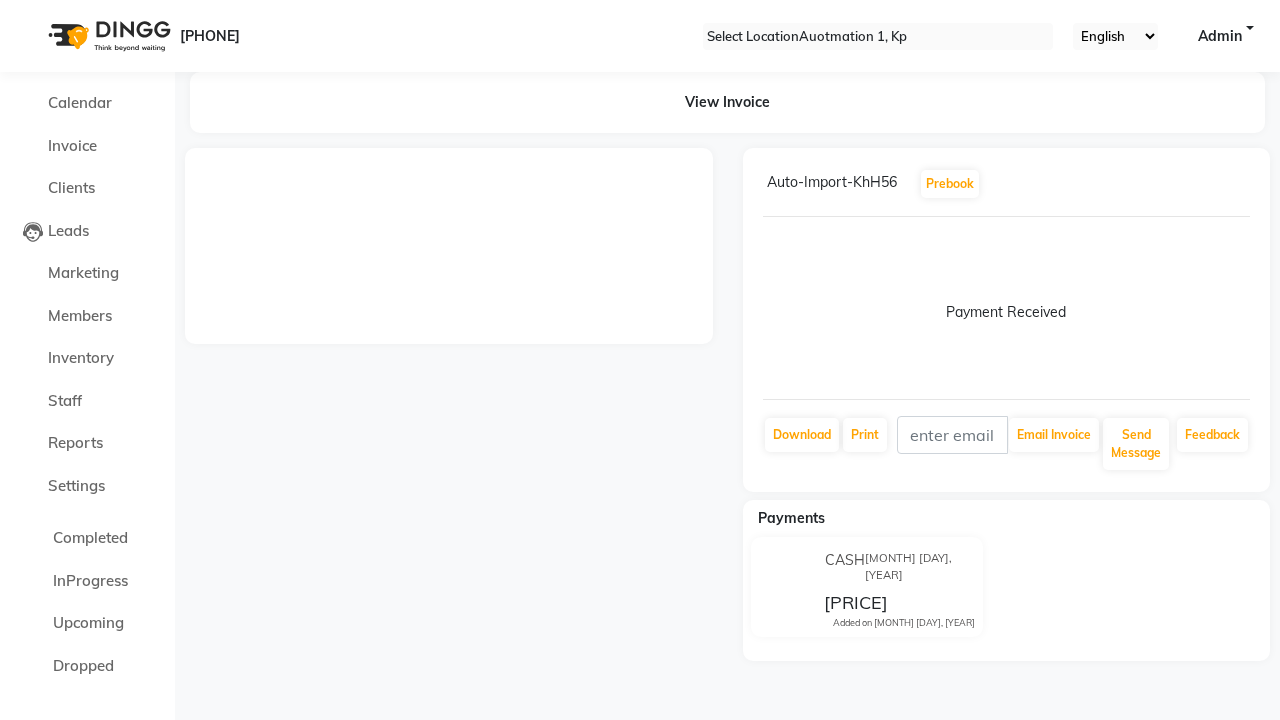 click at bounding box center (1246, 184) 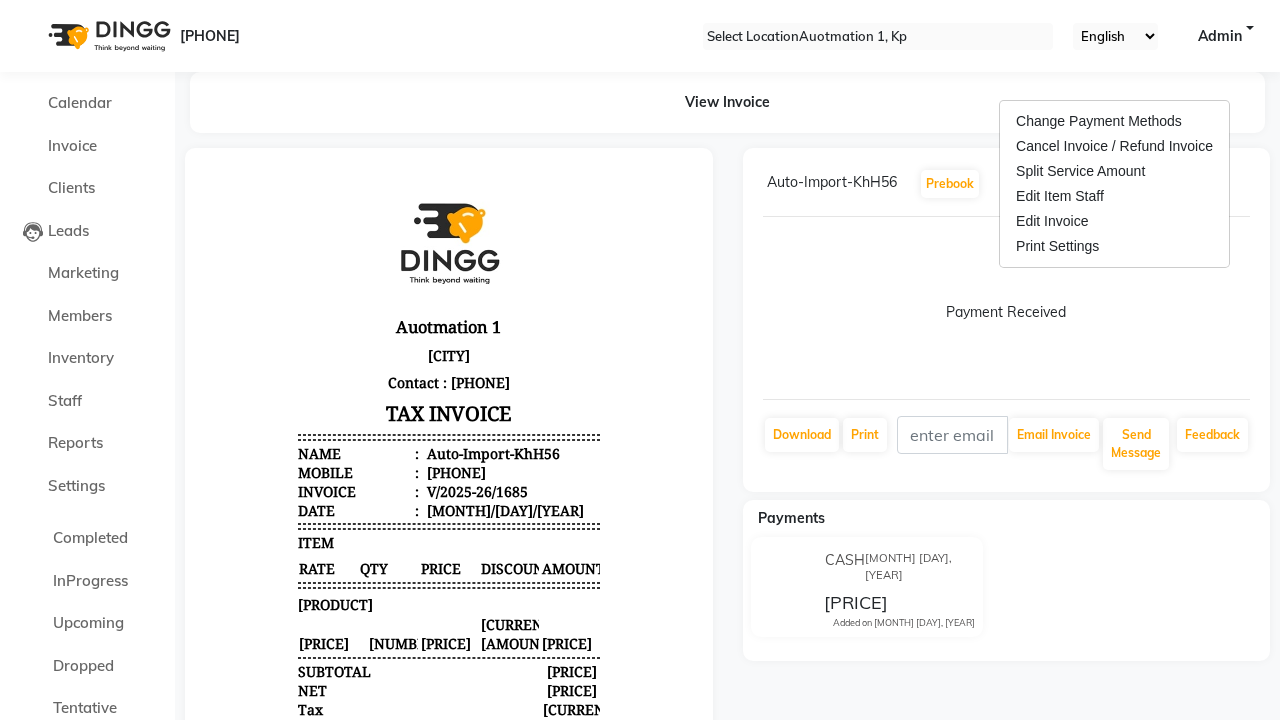 scroll, scrollTop: 0, scrollLeft: 0, axis: both 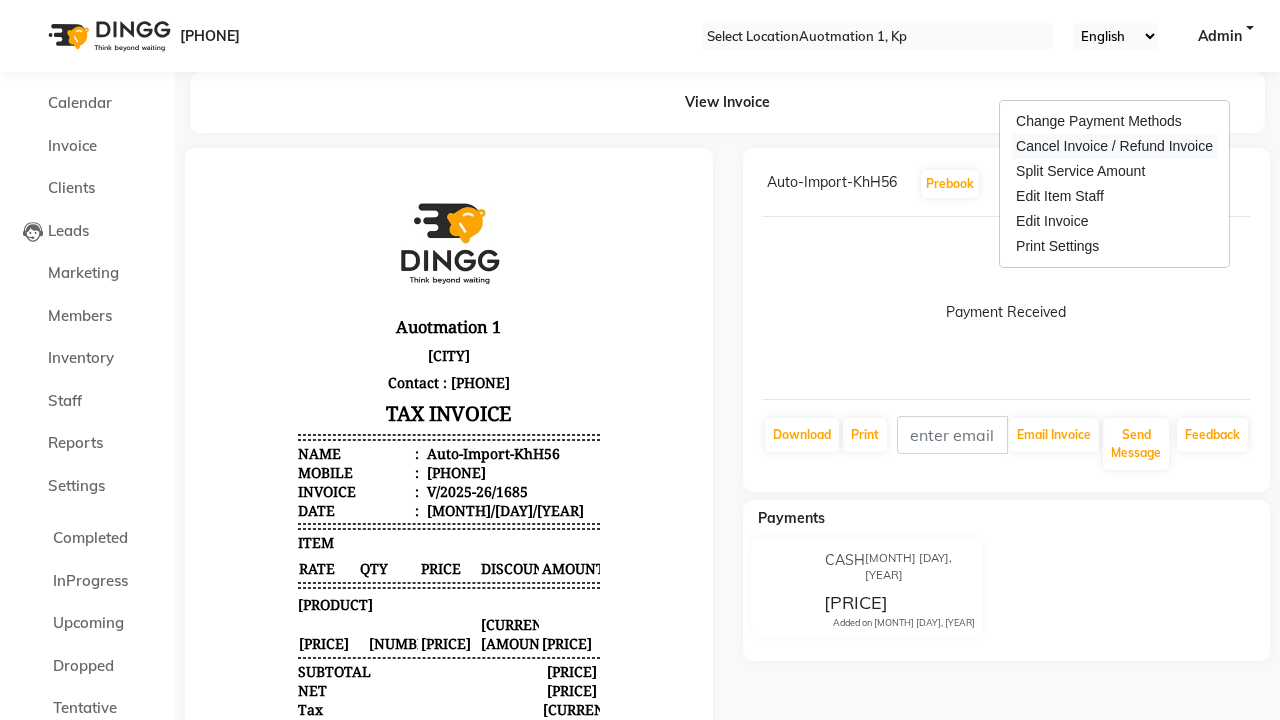 click on "Cancel Invoice / Refund Invoice" at bounding box center (1114, 146) 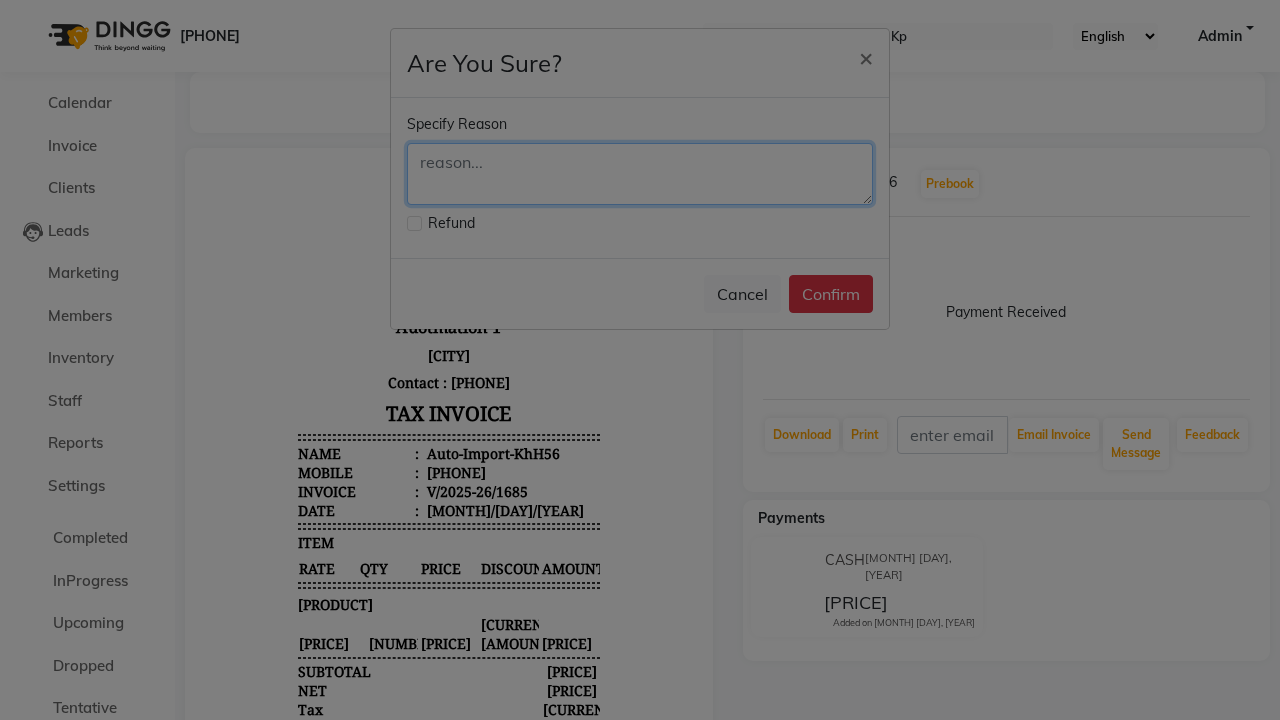 click at bounding box center (640, 174) 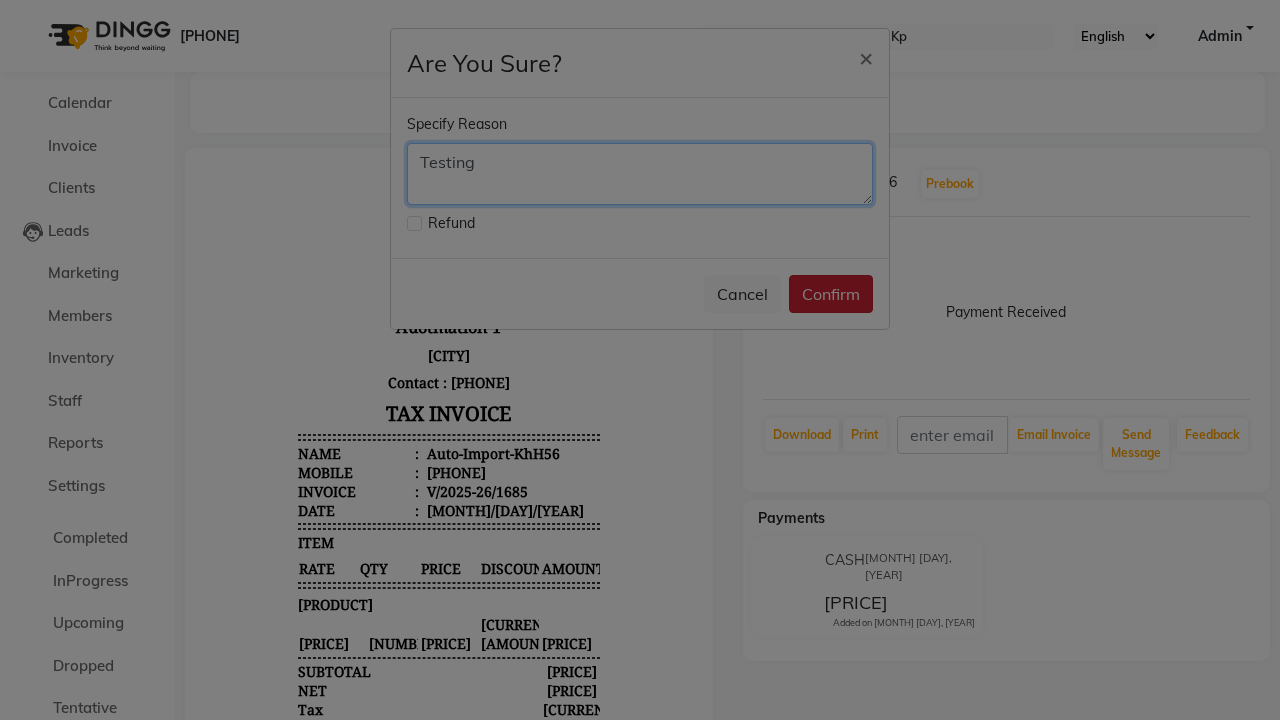type on "Testing" 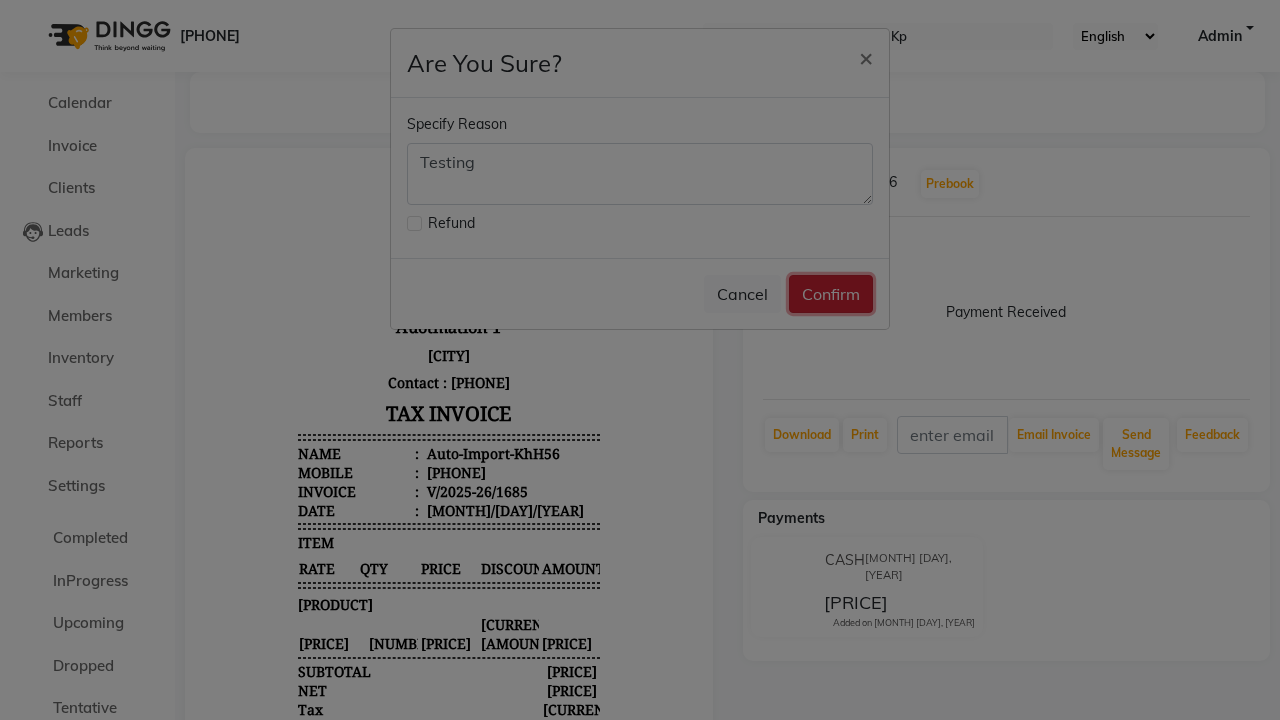 click on "Confirm" at bounding box center (831, 294) 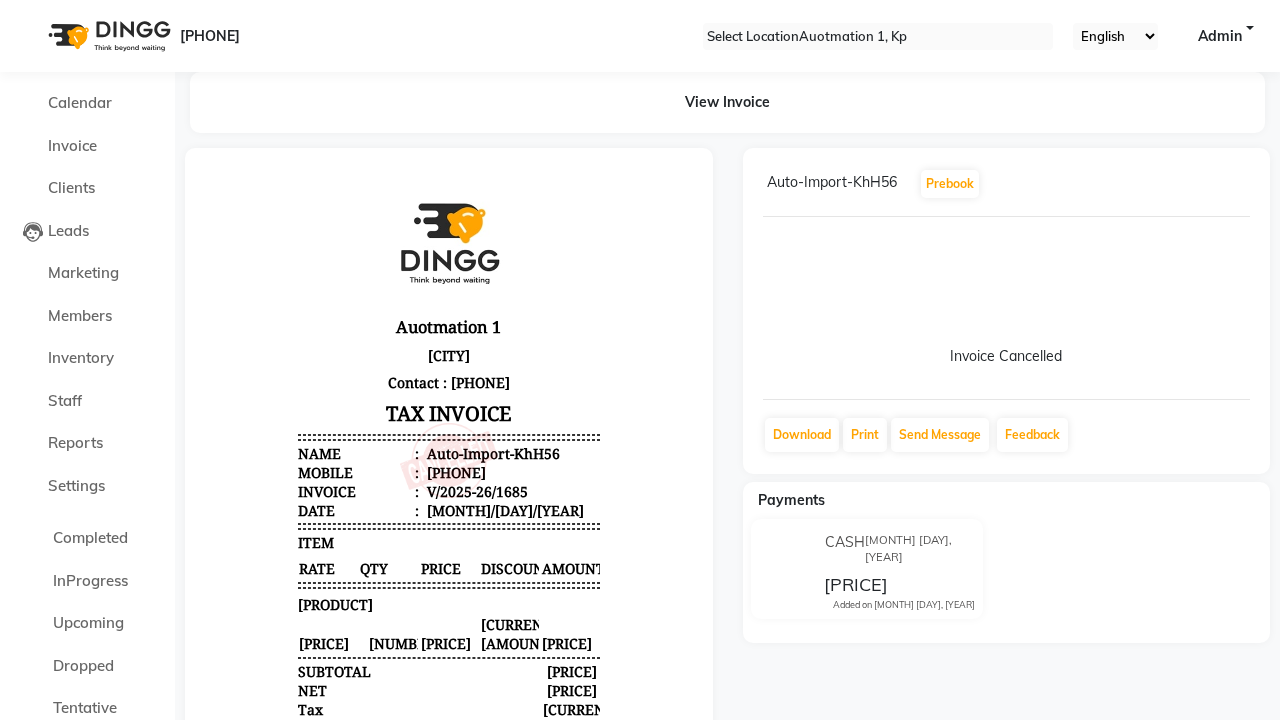 click on "Bill Cancelled Successfully." at bounding box center (640, 871) 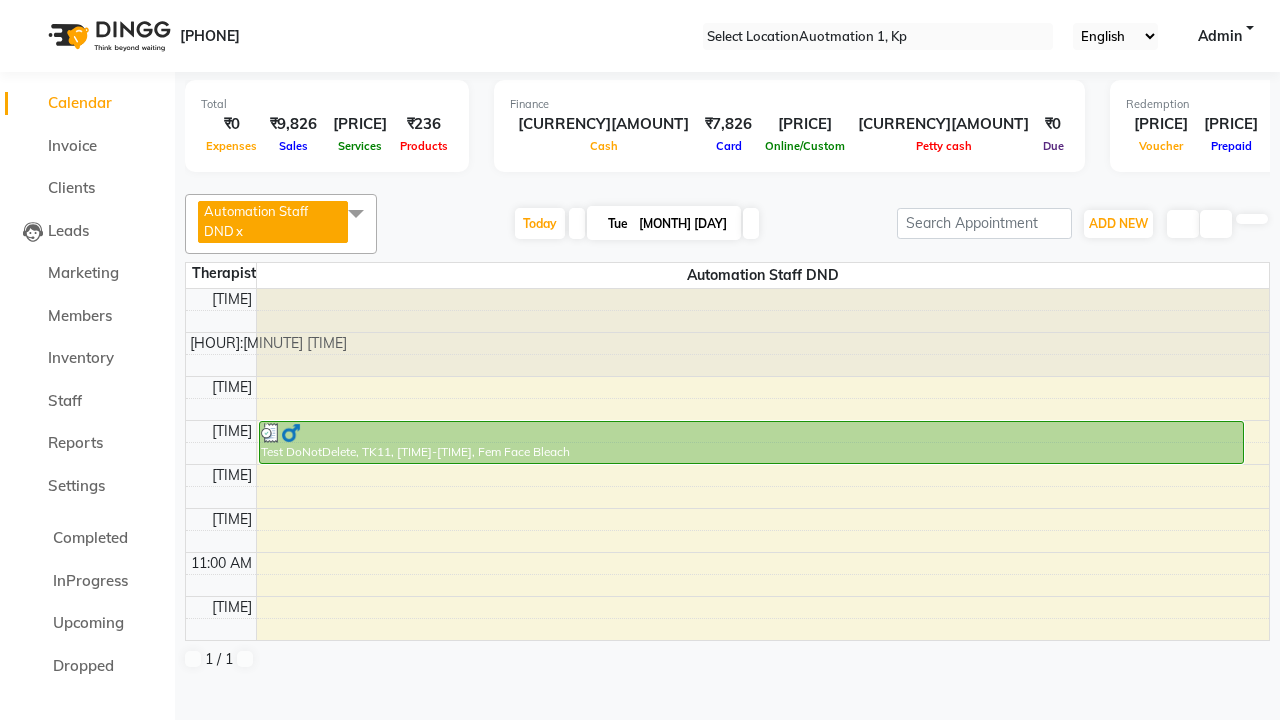 click at bounding box center (356, 213) 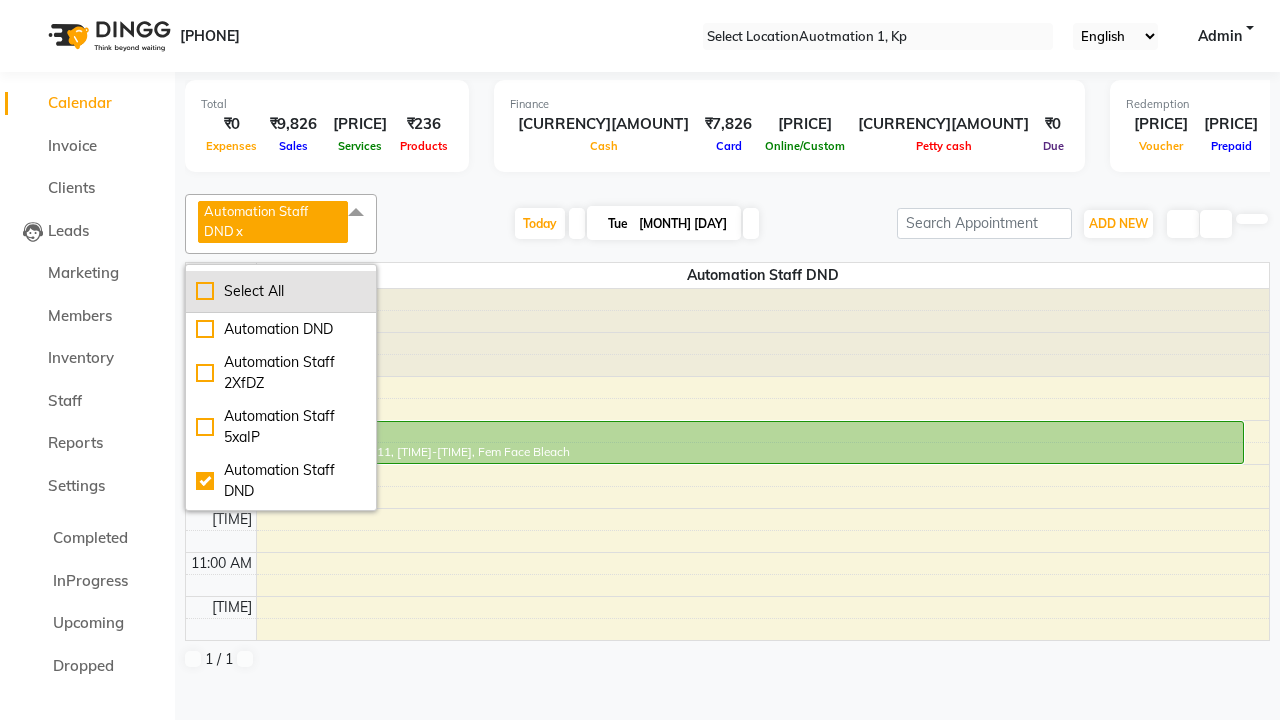 click on "Select All" at bounding box center [281, 291] 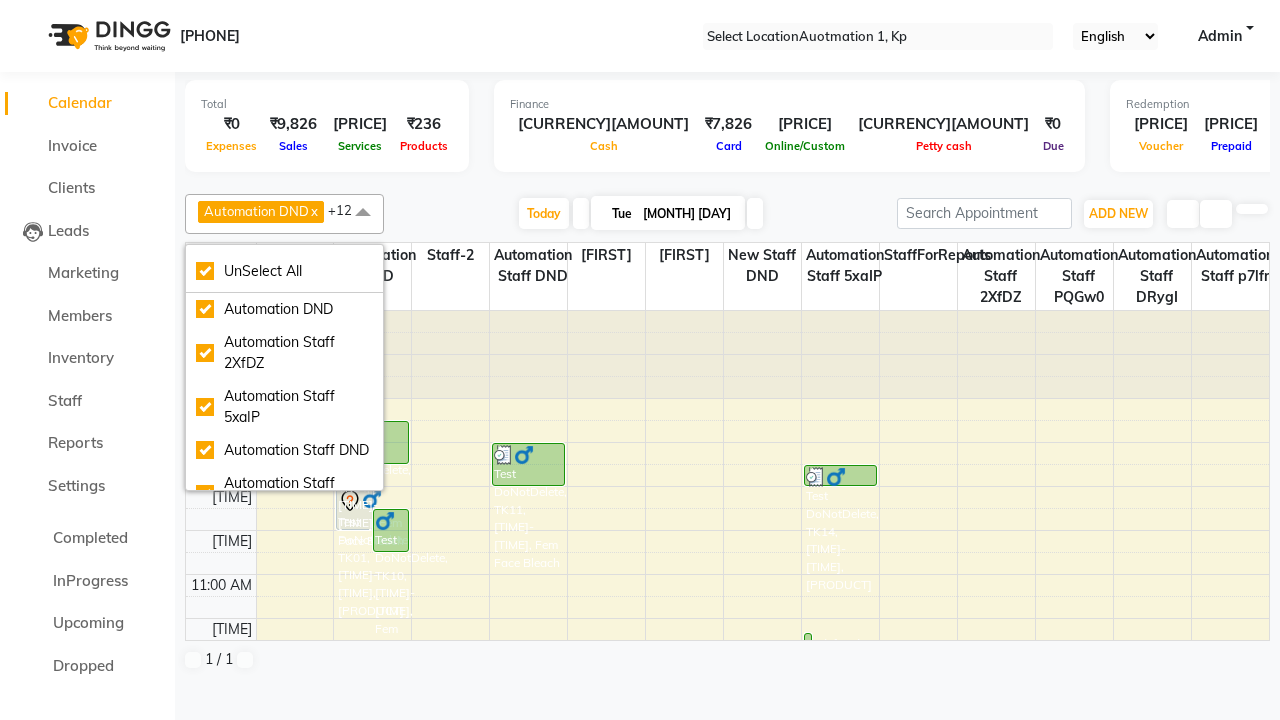 click on "Admin" at bounding box center [1220, 36] 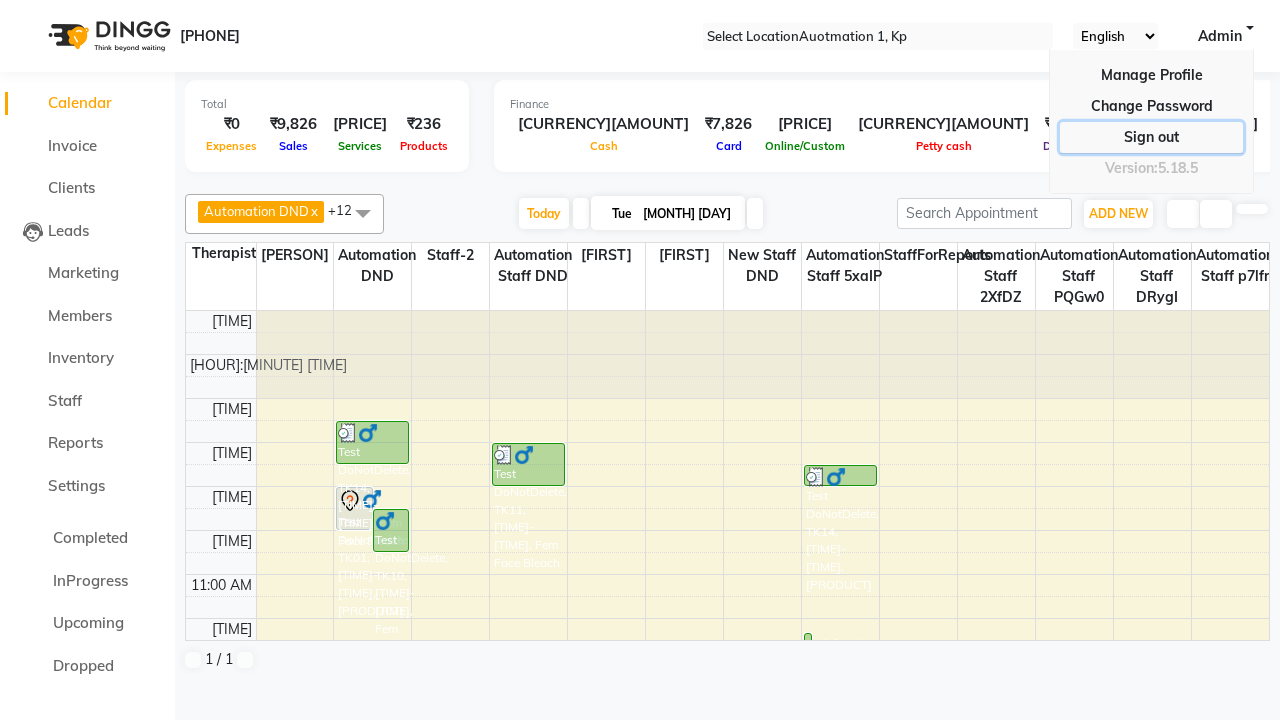click on "Sign out" at bounding box center (1151, 106) 